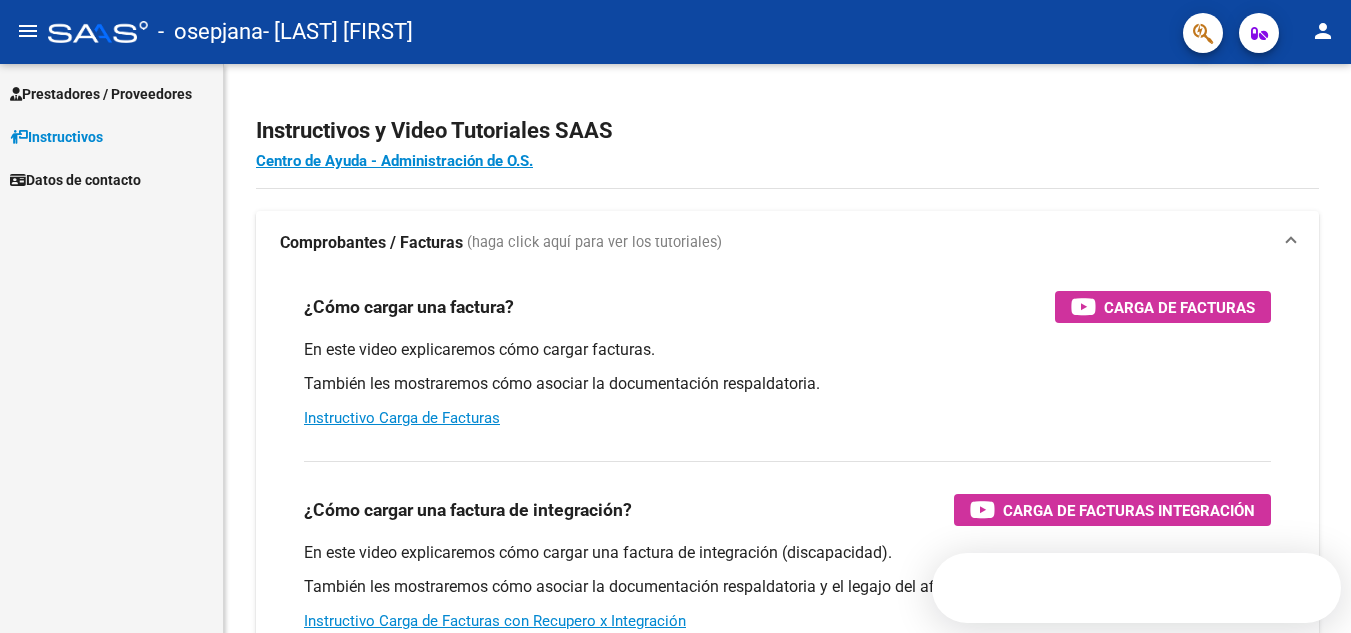 scroll, scrollTop: 0, scrollLeft: 0, axis: both 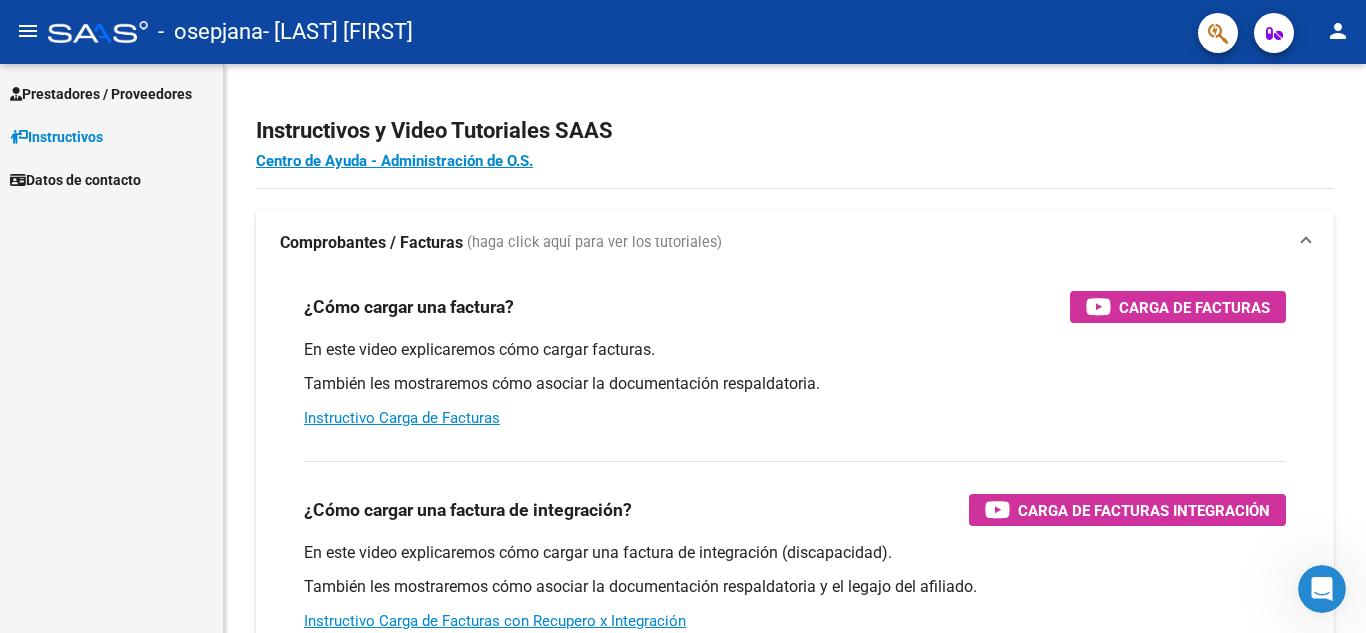 click on "menu" 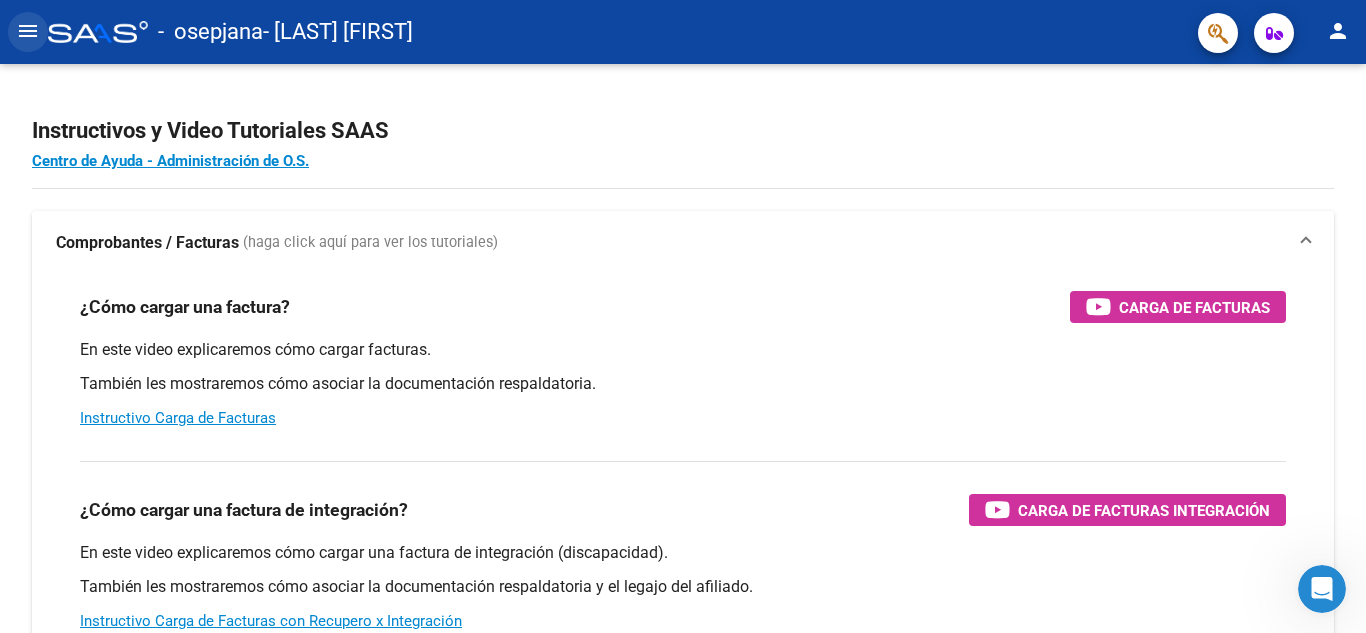 click on "menu" 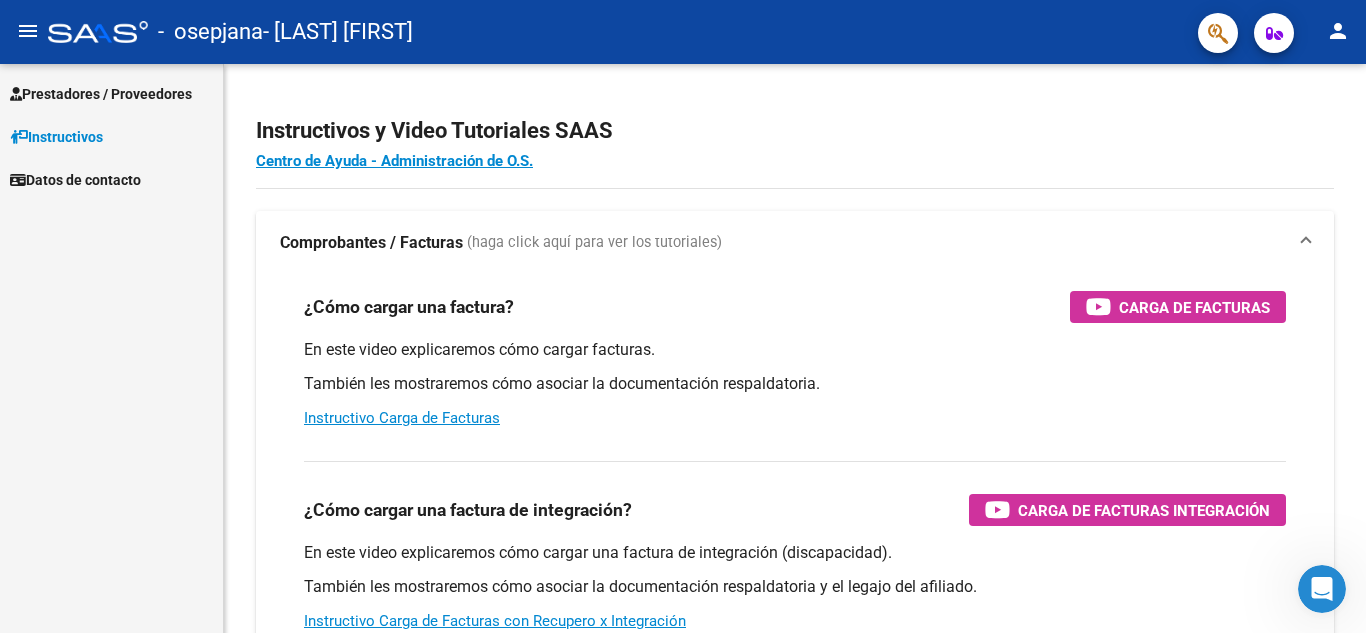 click on "Prestadores / Proveedores" at bounding box center (101, 94) 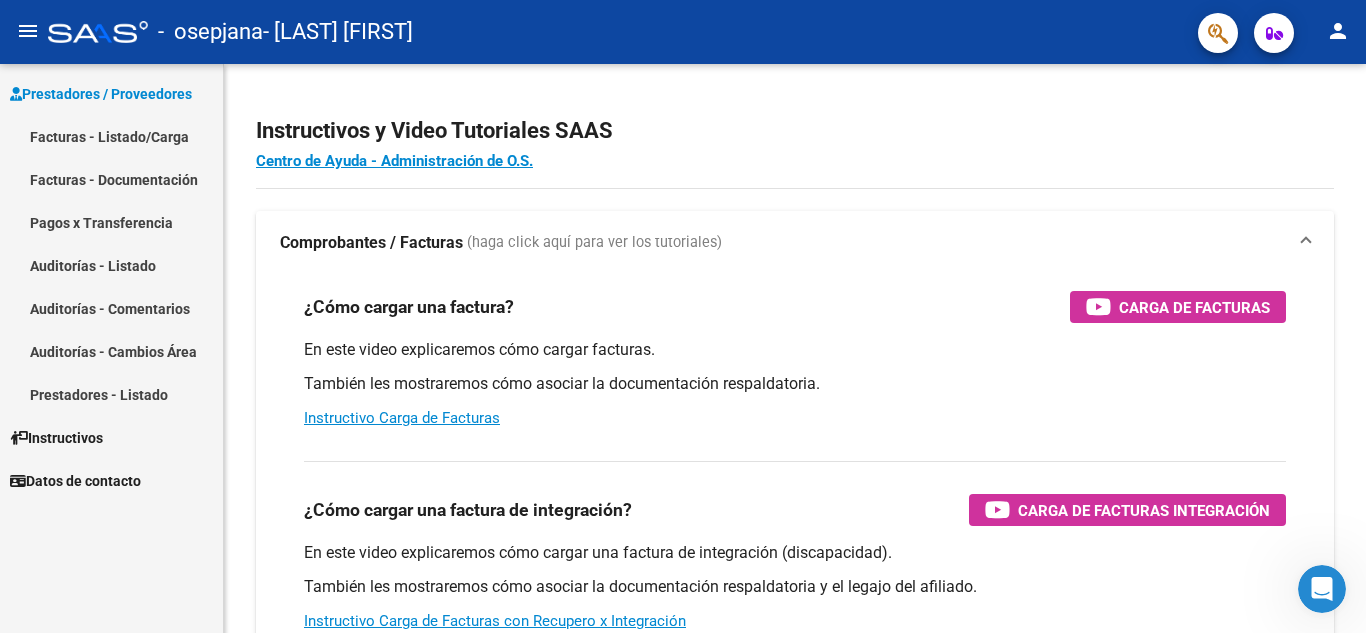 click on "Facturas - Listado/Carga" at bounding box center (111, 136) 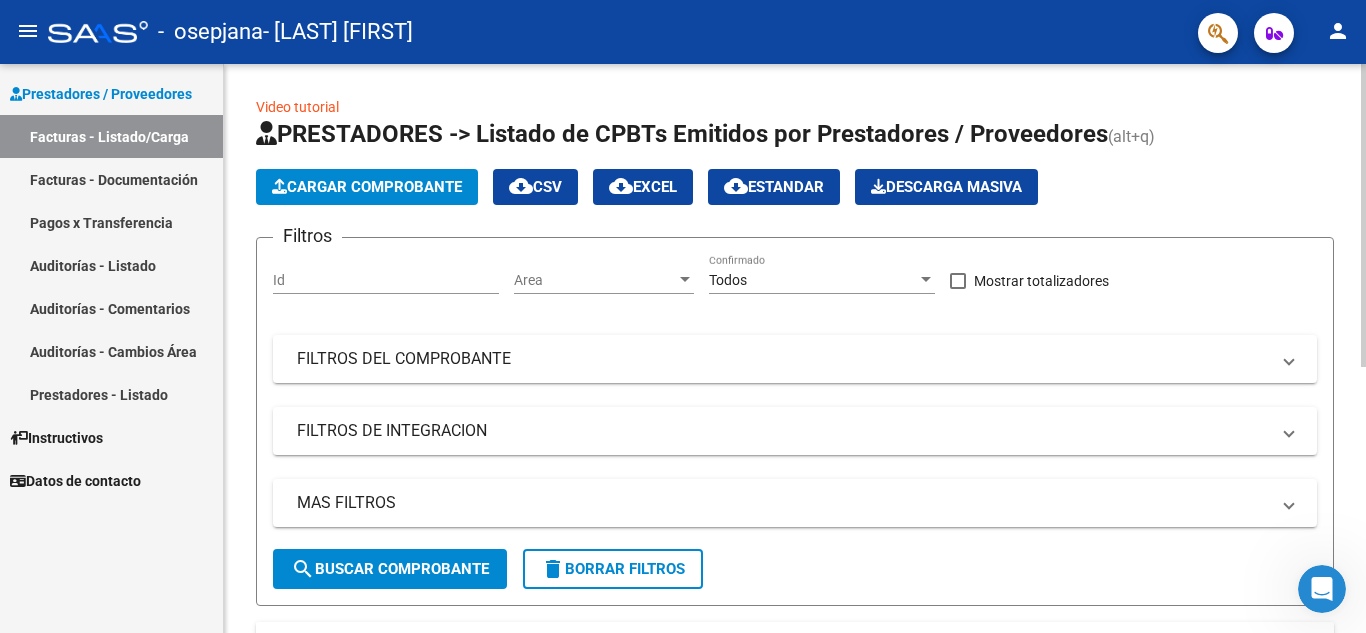 click on "Cargar Comprobante" 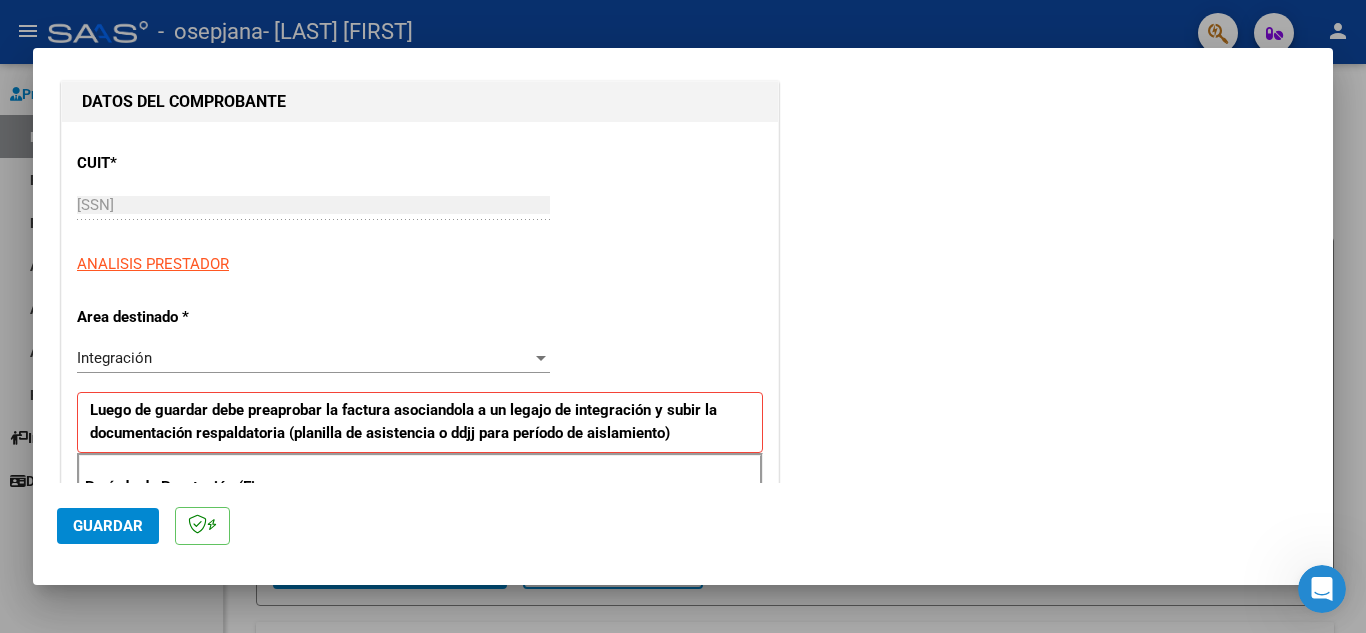 scroll, scrollTop: 300, scrollLeft: 0, axis: vertical 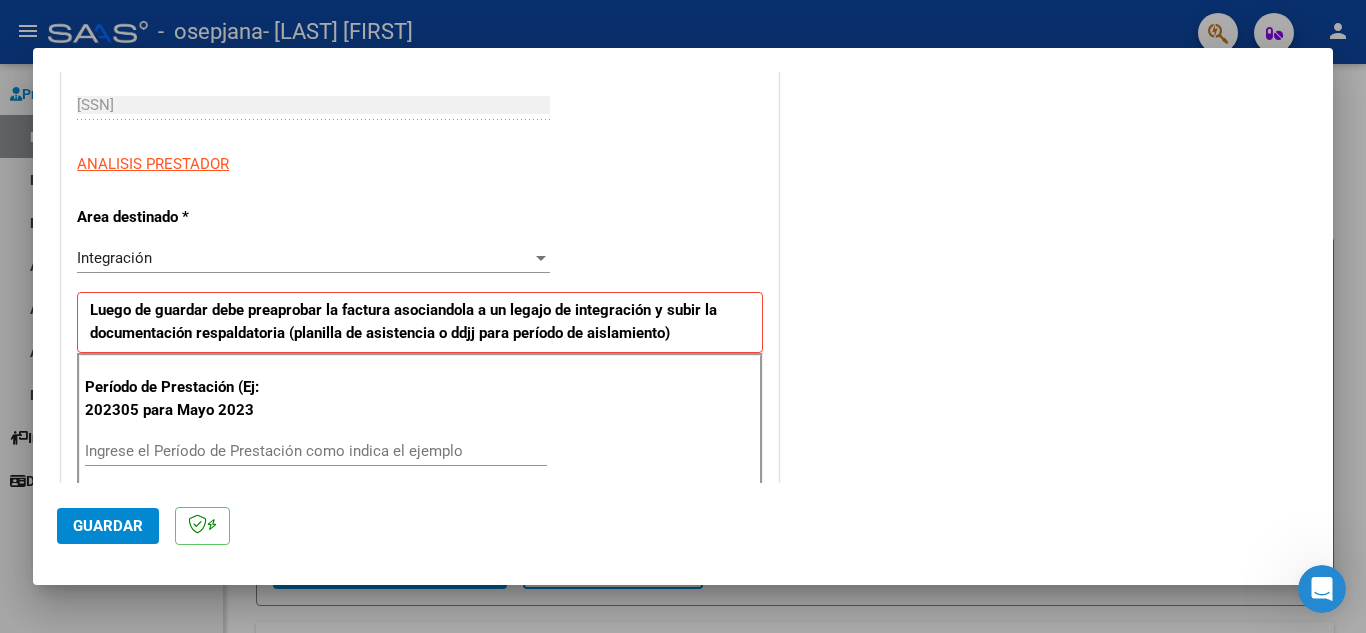 click on "Integración" at bounding box center [304, 258] 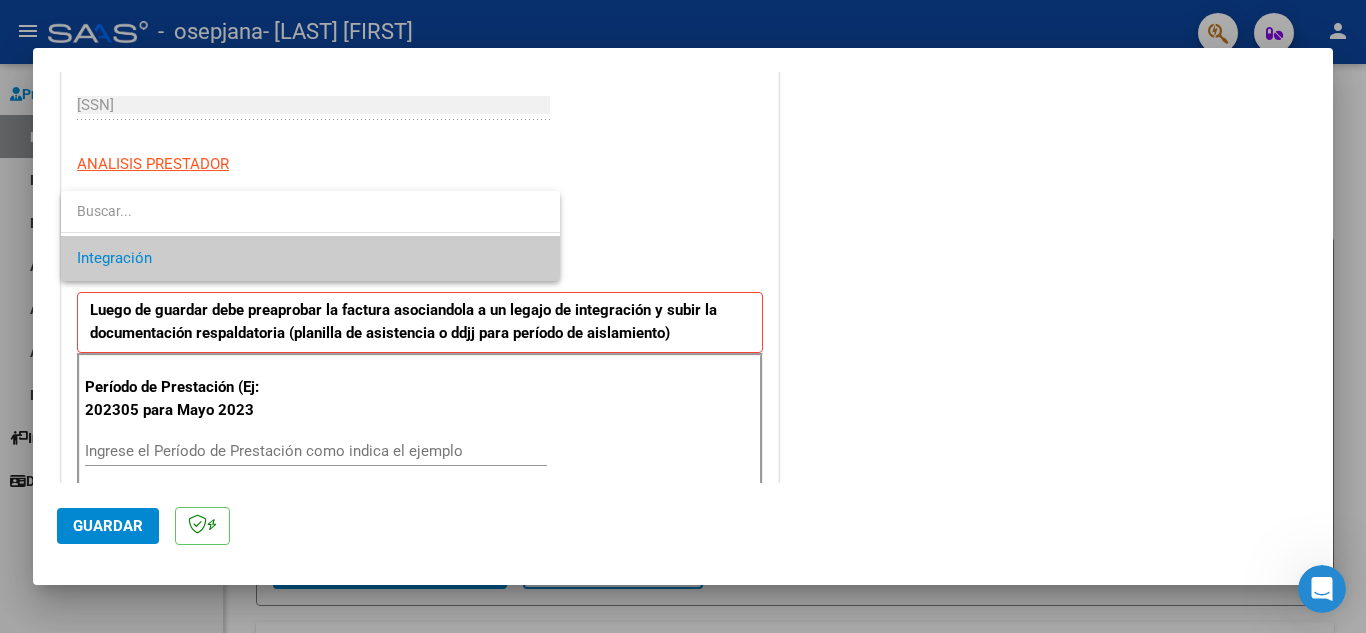 click on "Integración" at bounding box center [310, 258] 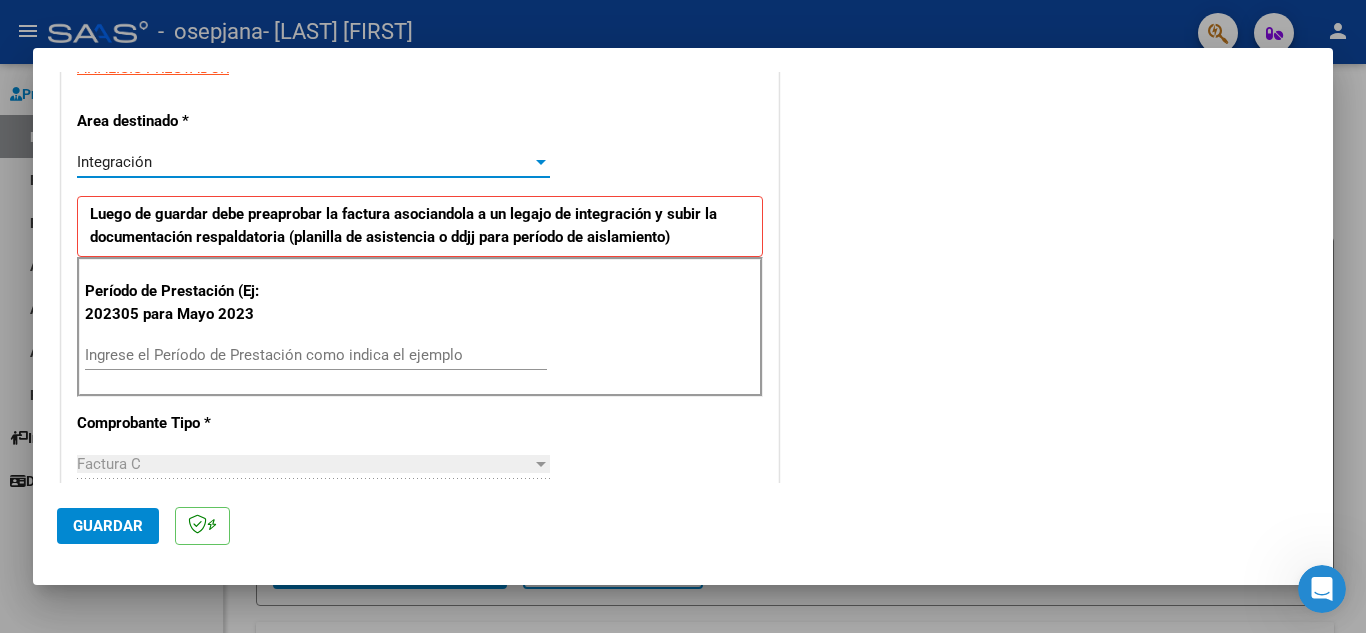 scroll, scrollTop: 400, scrollLeft: 0, axis: vertical 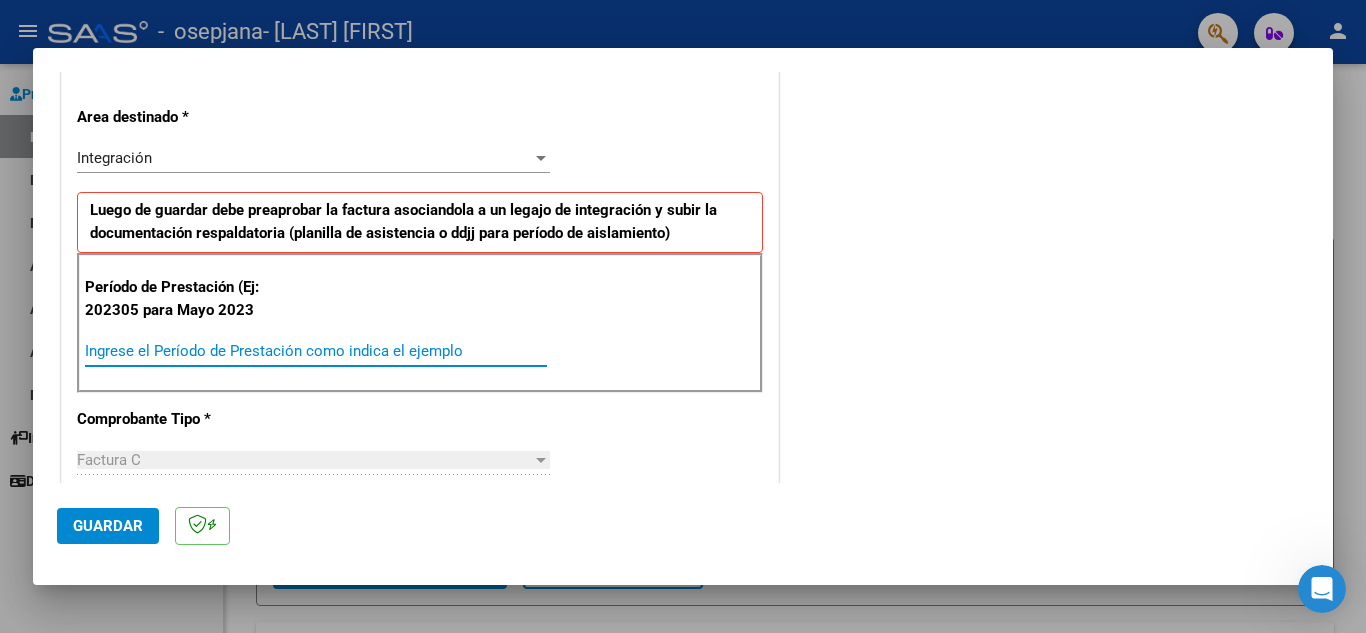 click on "Ingrese el Período de Prestación como indica el ejemplo" at bounding box center [316, 351] 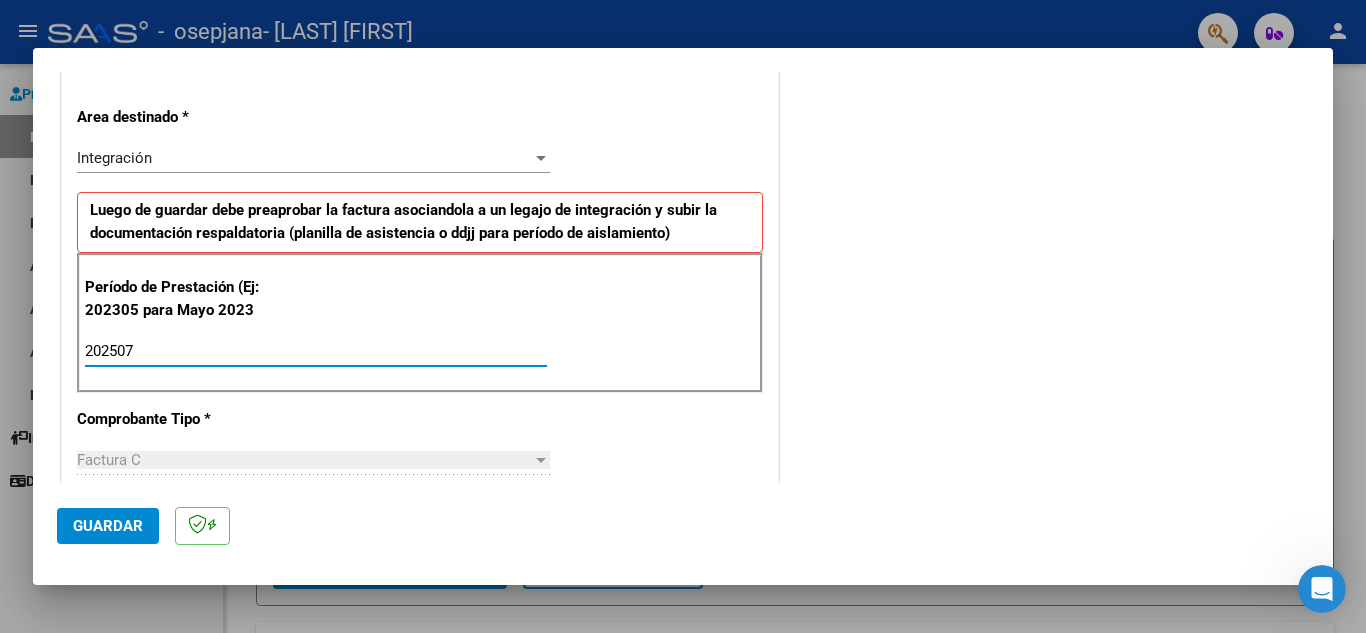 type on "202507" 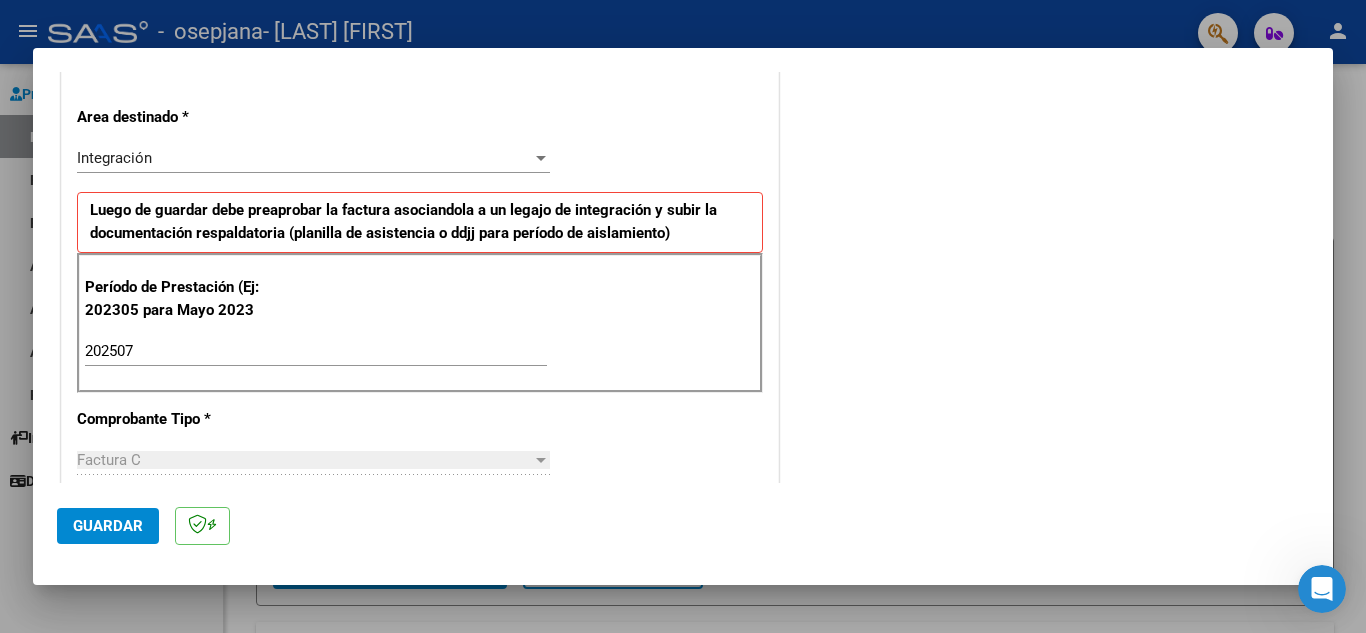 click on "Factura C" at bounding box center [304, 460] 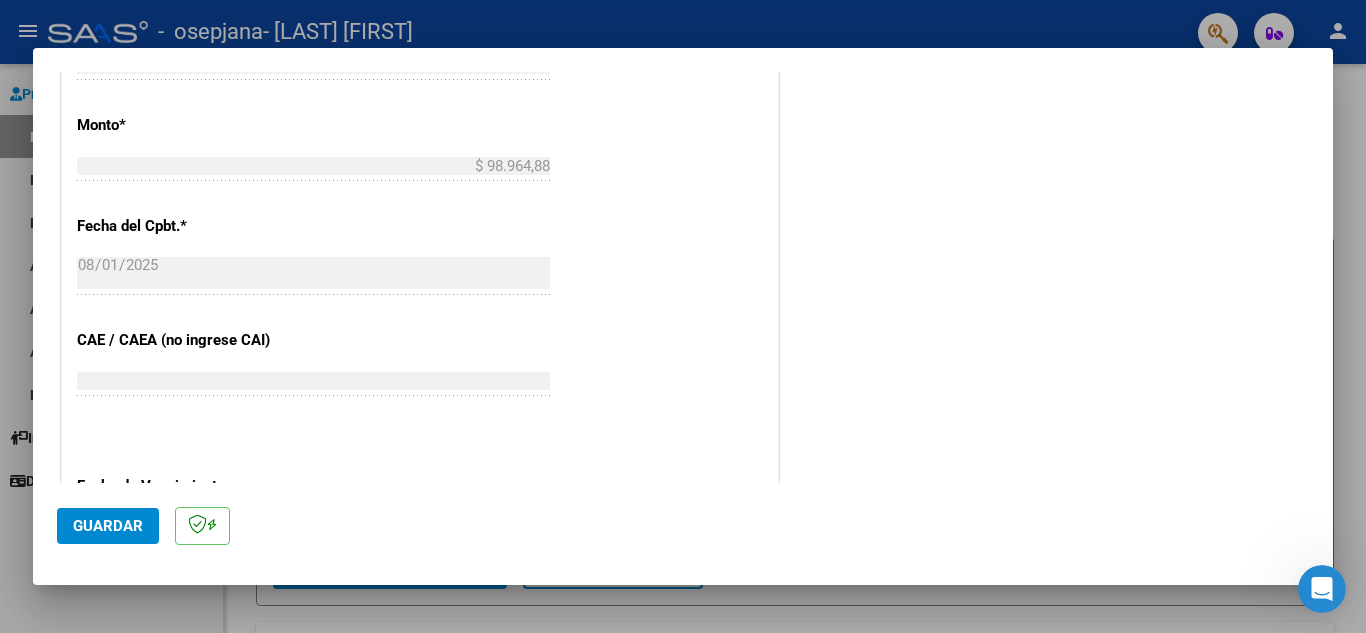 scroll, scrollTop: 1000, scrollLeft: 0, axis: vertical 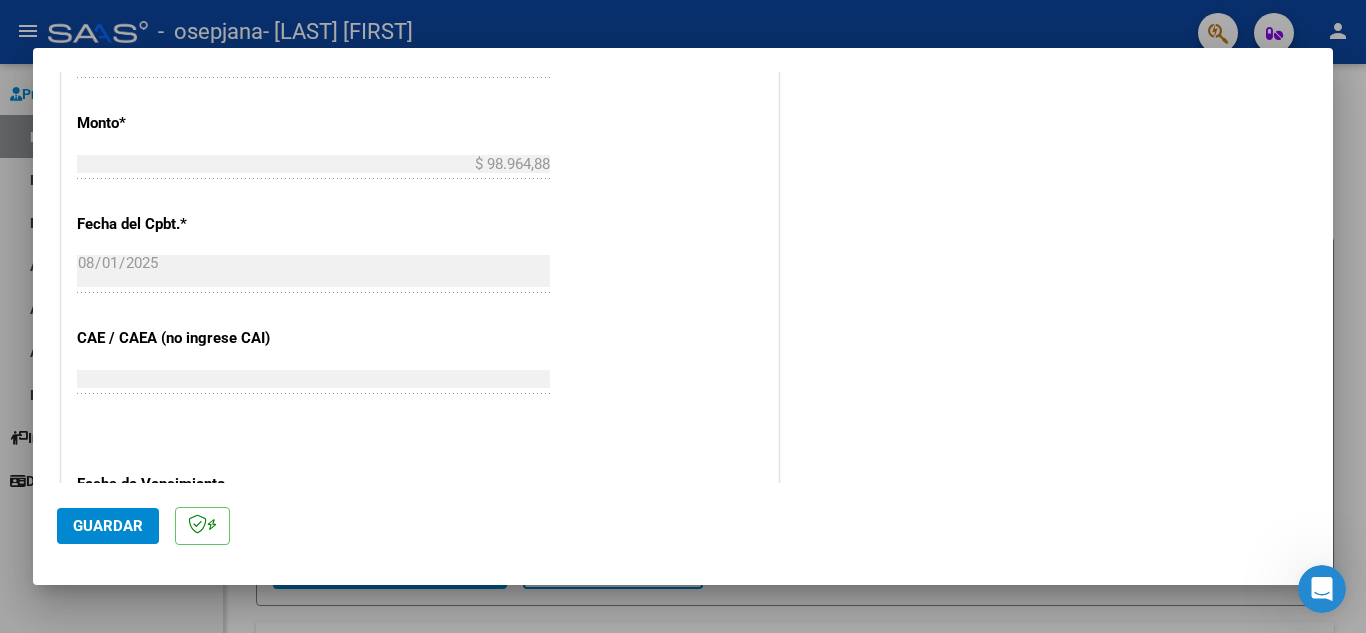 click on "$ 98.964,88 Ingresar el monto" 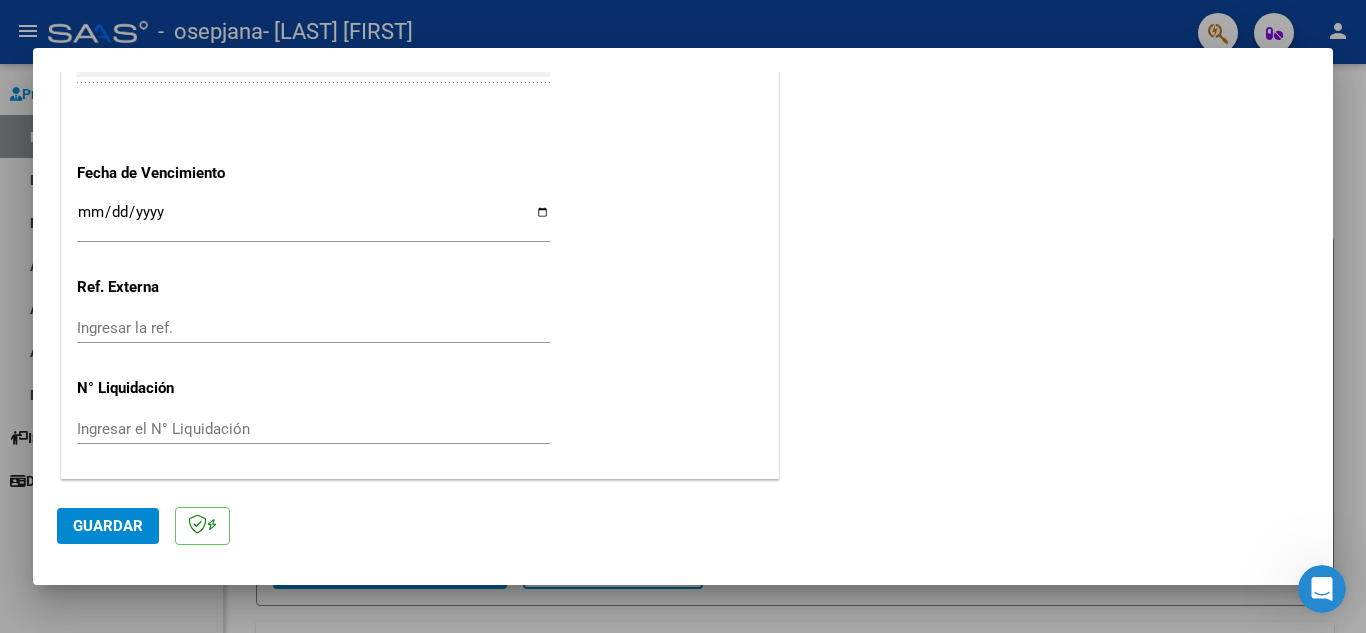 scroll, scrollTop: 1211, scrollLeft: 0, axis: vertical 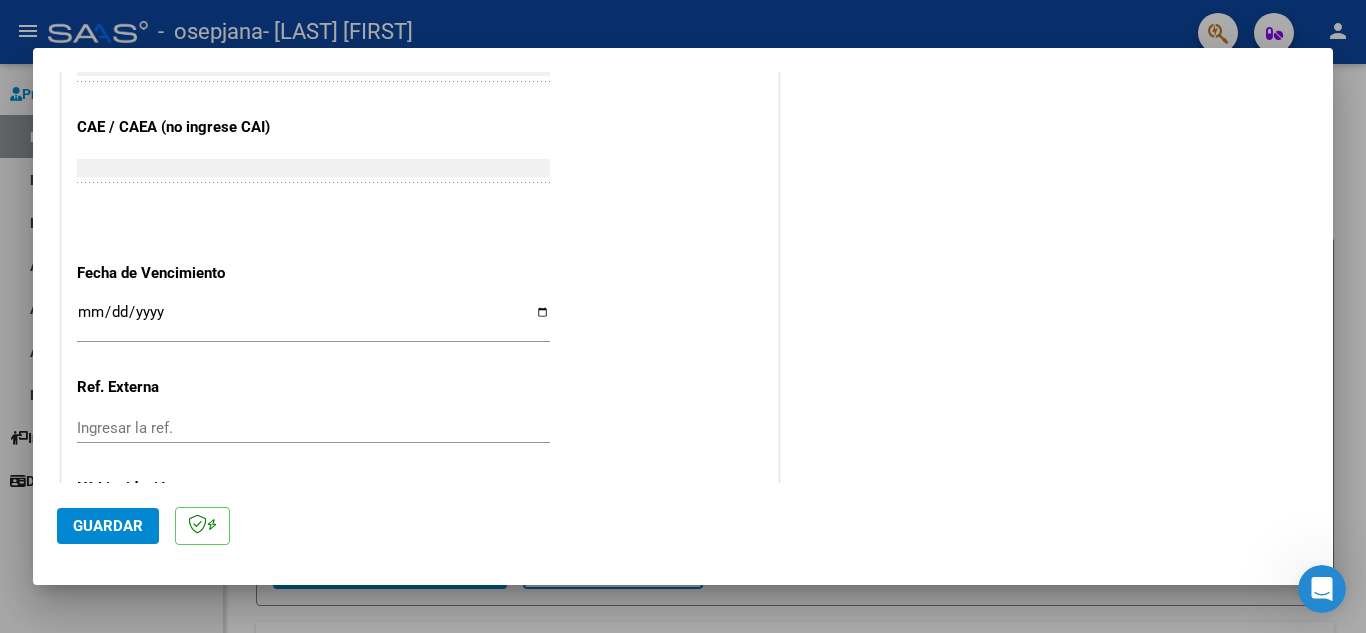 click on "Ingresar la fecha" at bounding box center [313, 320] 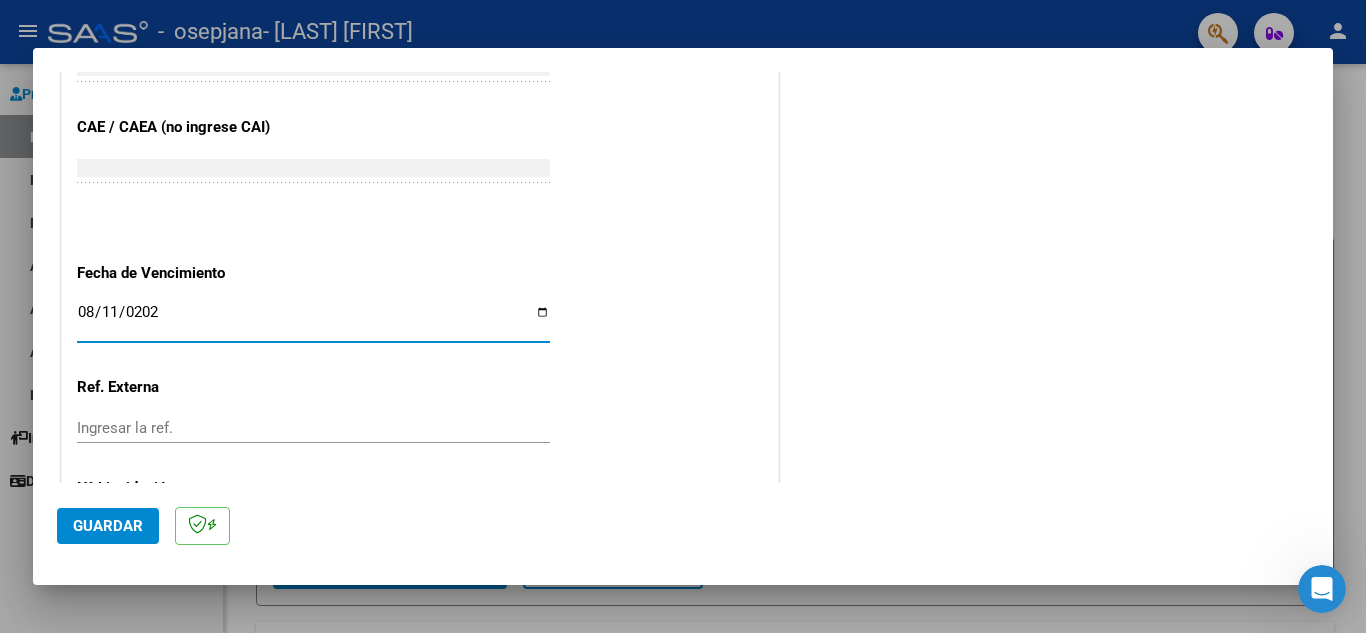 type on "2026-08-11" 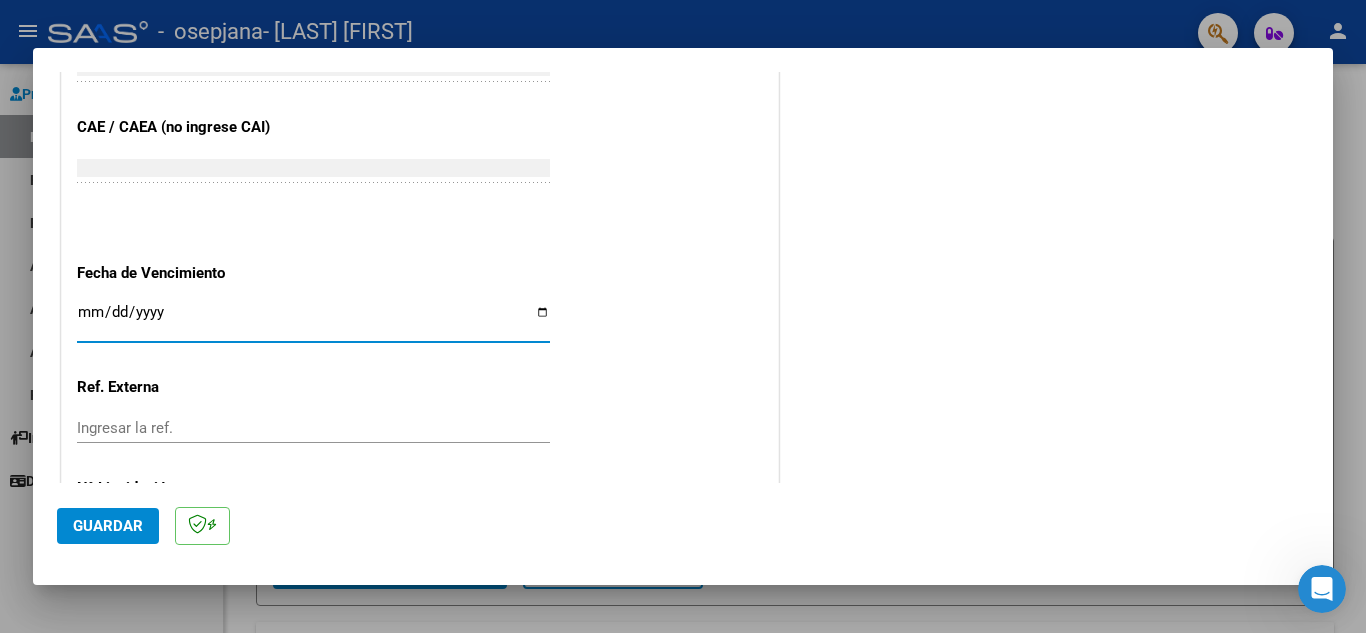 type on "0005-08-11" 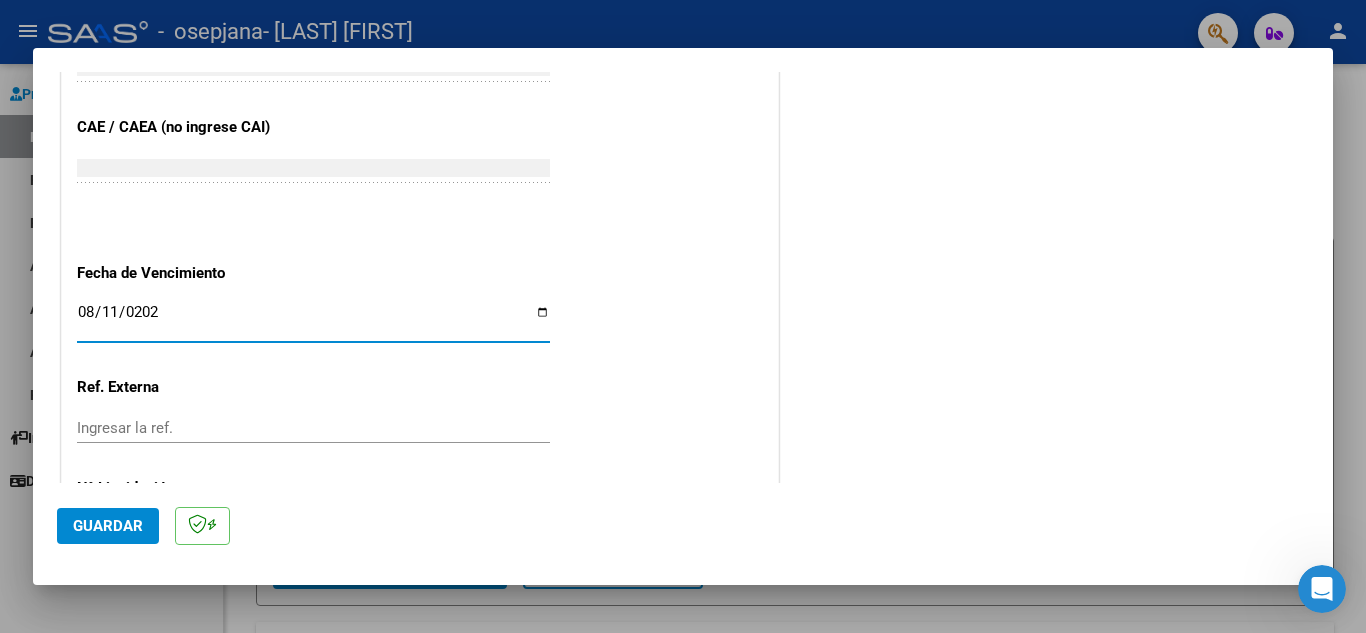 type on "2025-08-11" 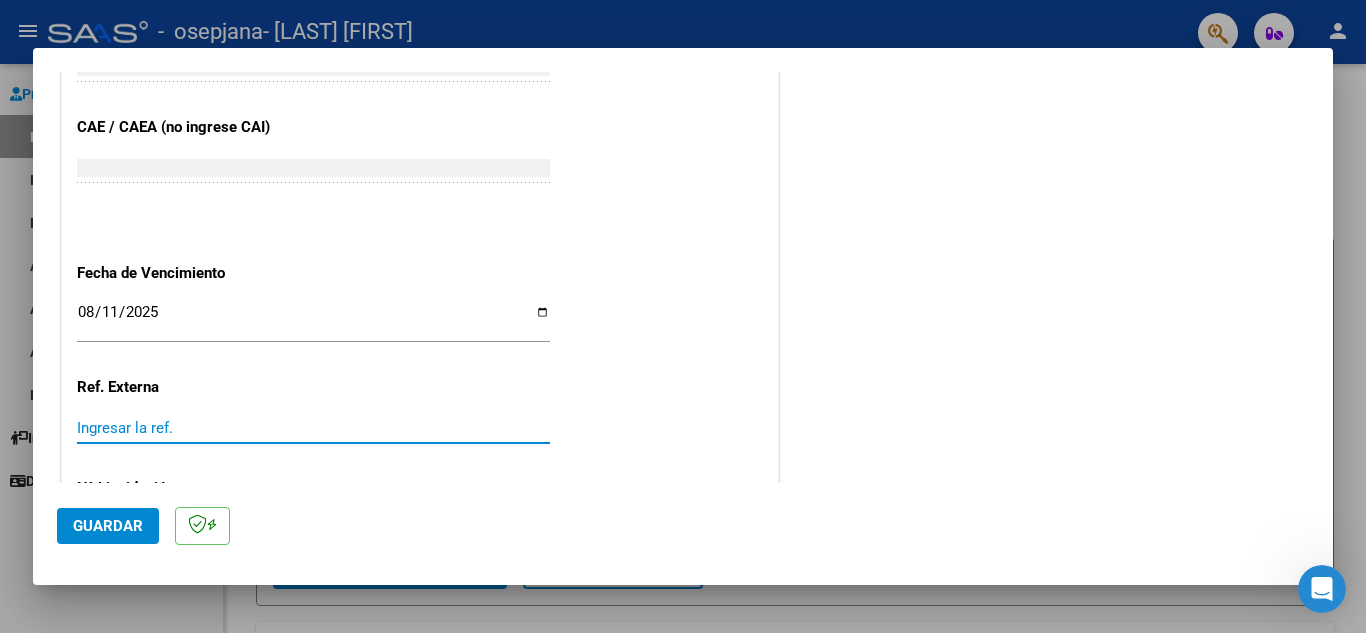 click on "Ingresar la ref." at bounding box center [313, 428] 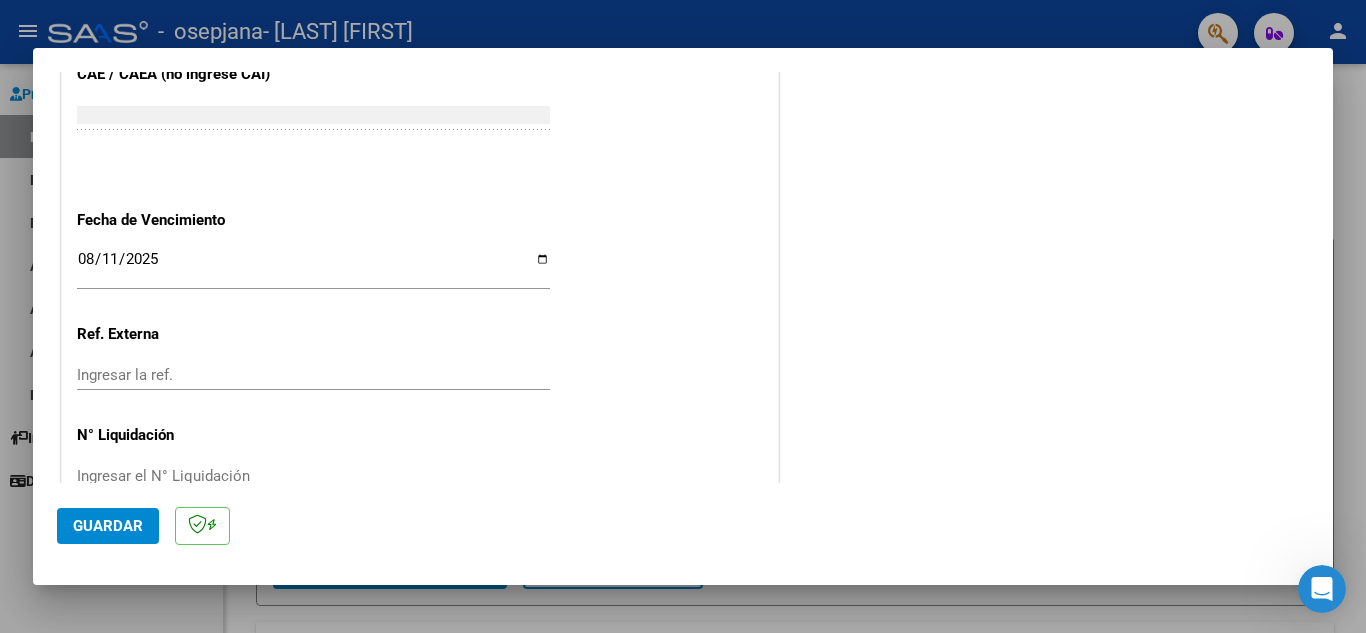 scroll, scrollTop: 1311, scrollLeft: 0, axis: vertical 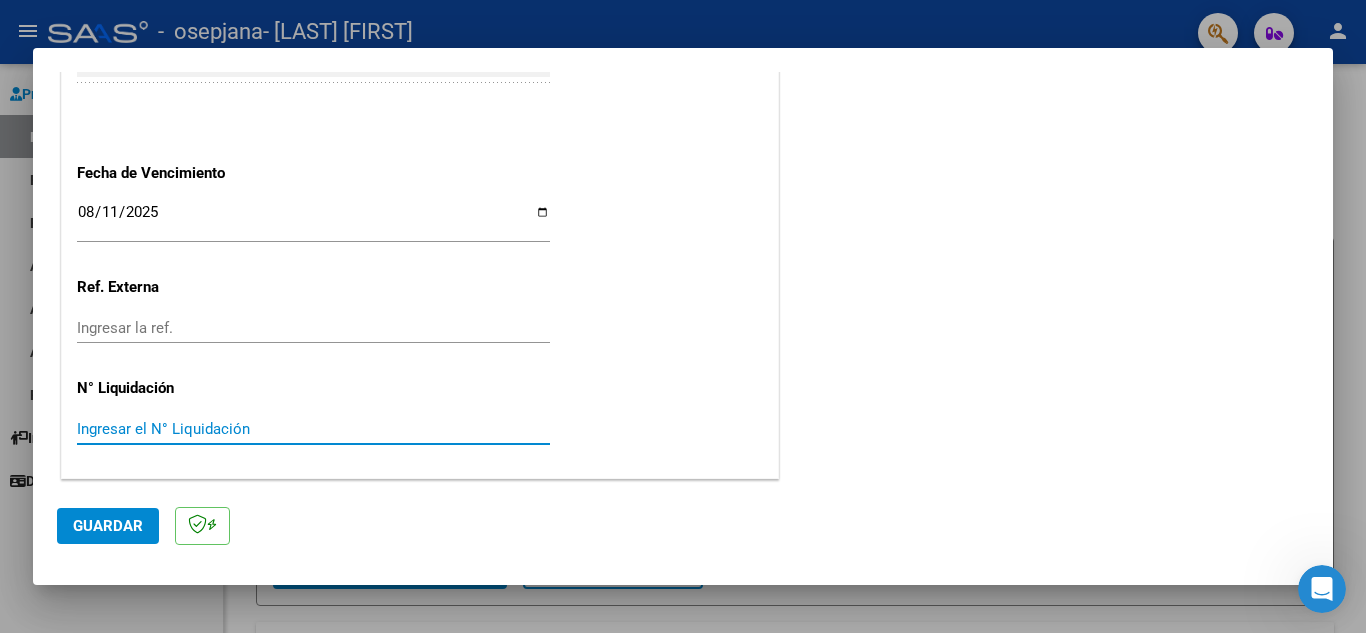 click on "Ingresar el N° Liquidación" at bounding box center (313, 429) 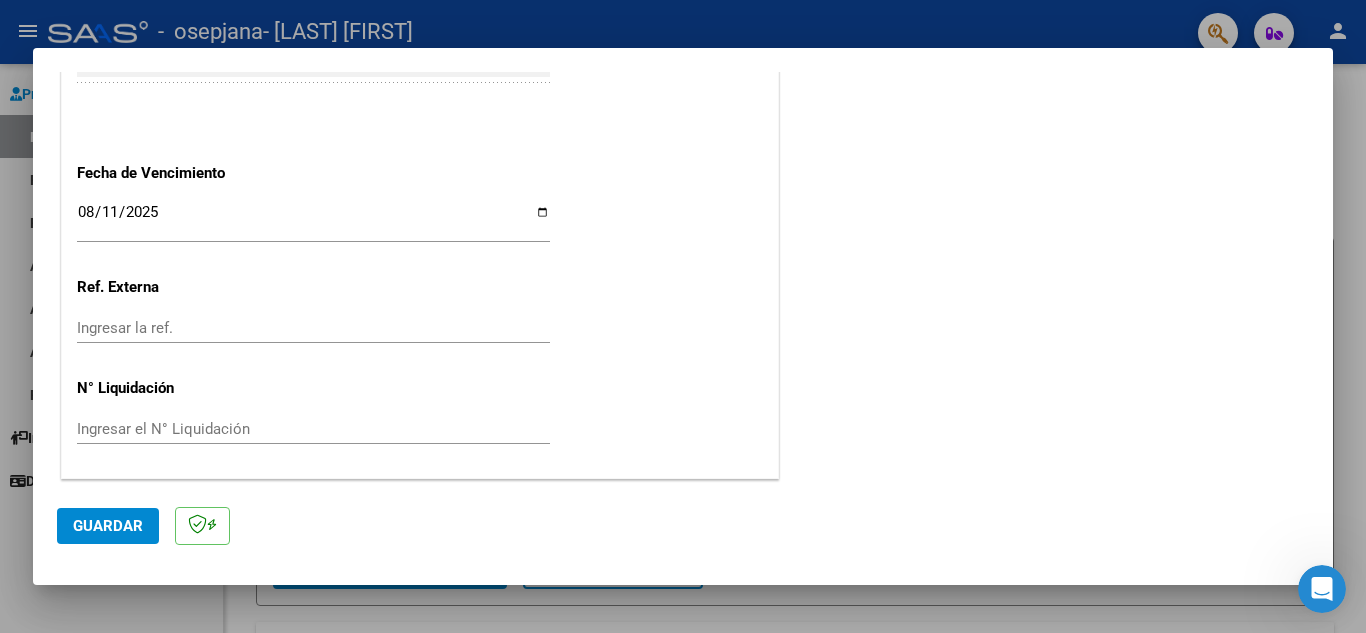 click on "Ingresar el N° Liquidación" at bounding box center (313, 429) 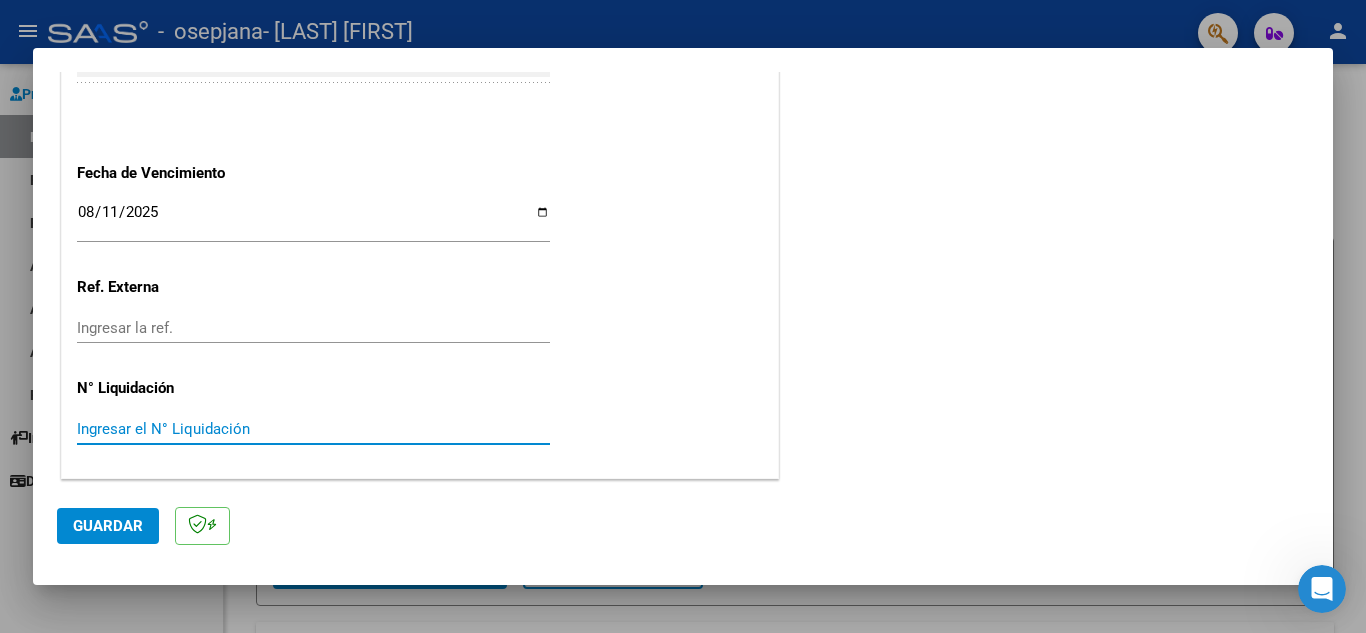 paste on "98964.88" 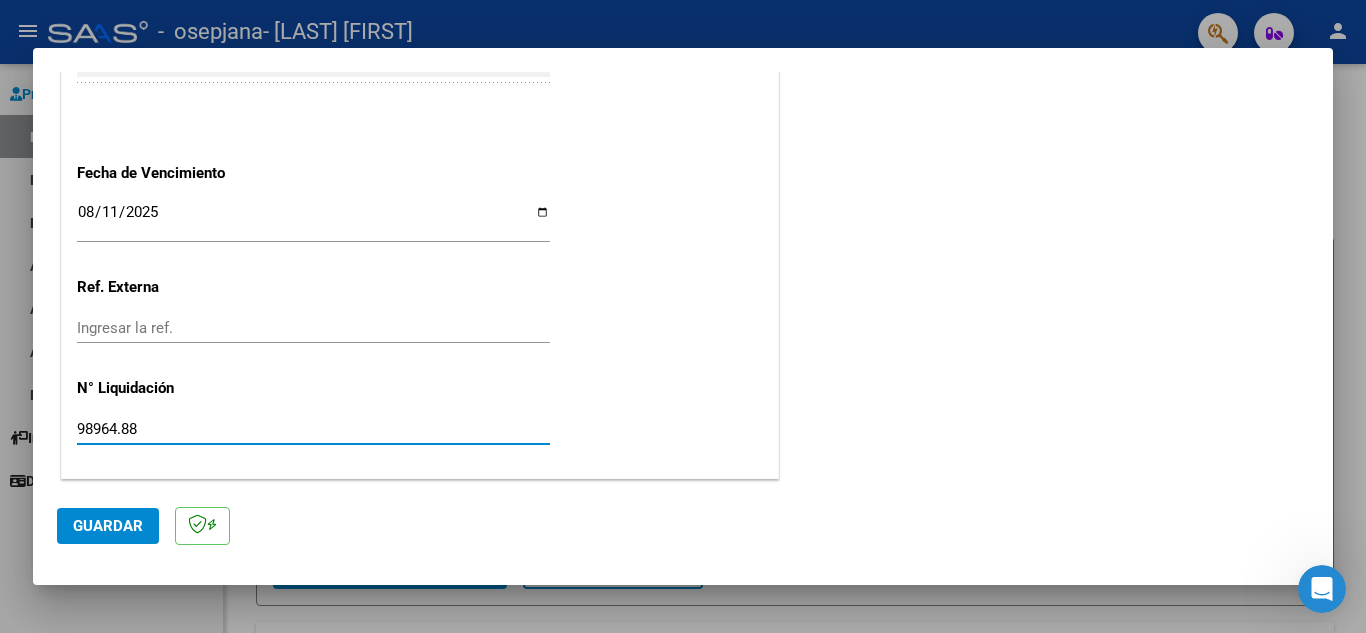click on "98964.88" at bounding box center (313, 429) 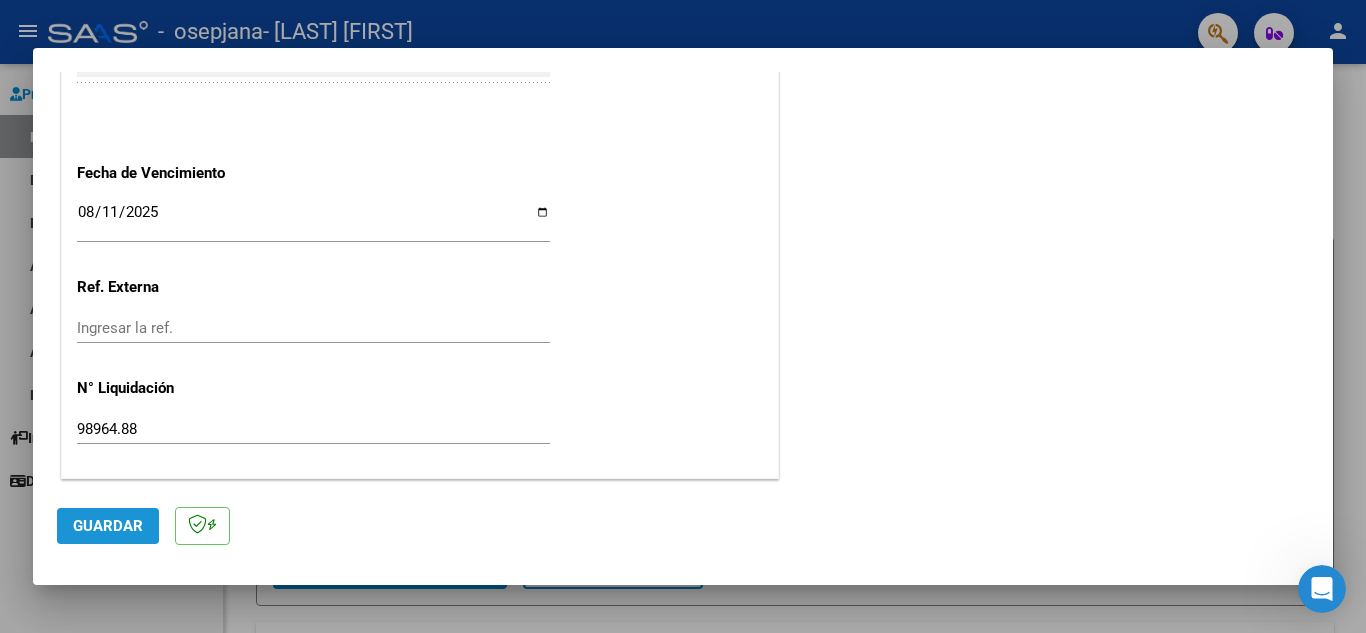 click on "Guardar" 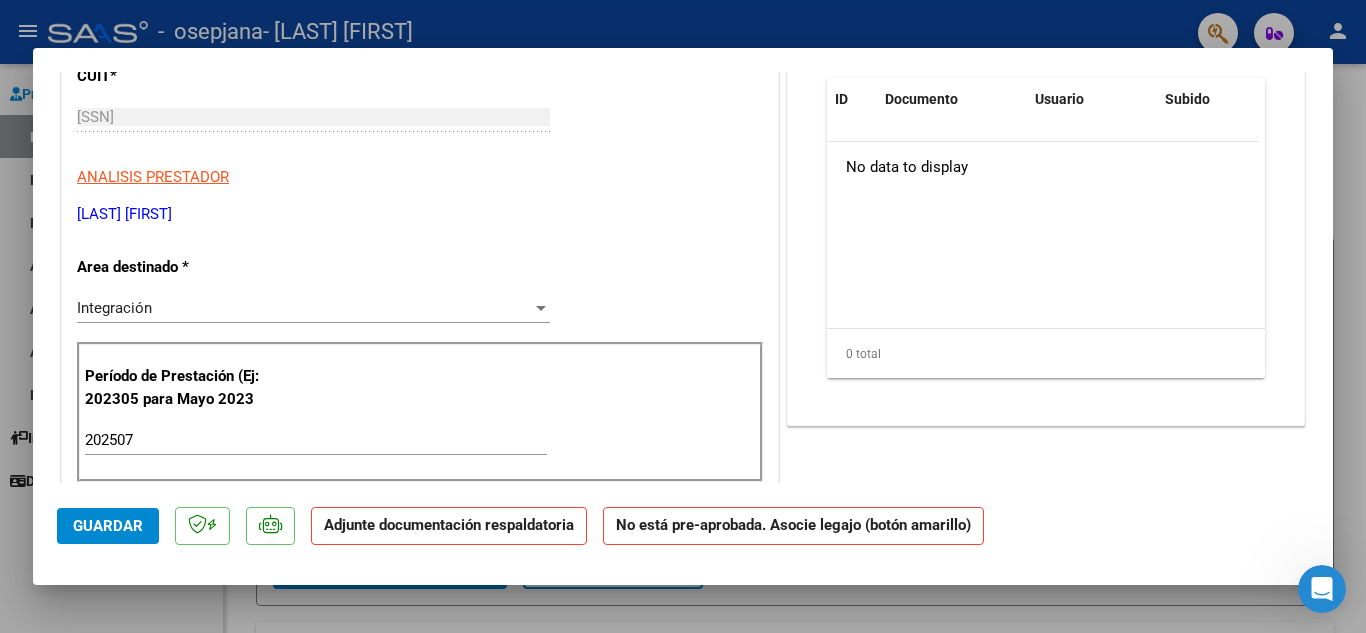 scroll, scrollTop: 0, scrollLeft: 0, axis: both 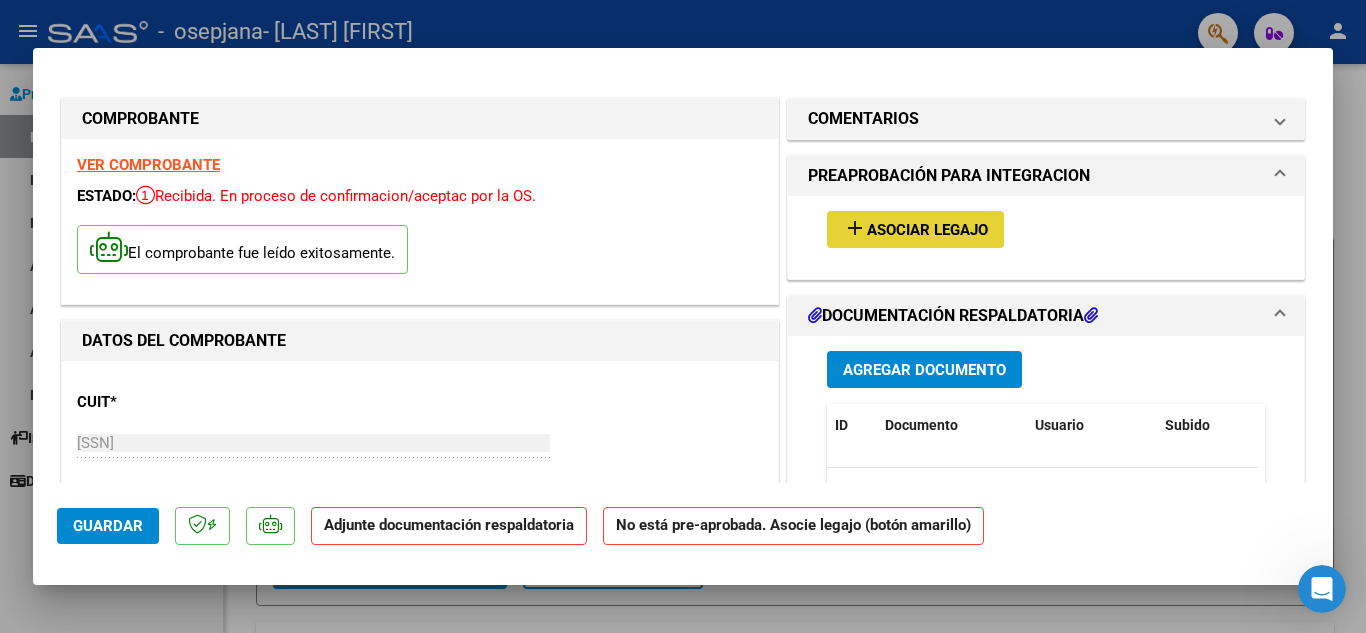 click on "Asociar Legajo" at bounding box center [927, 230] 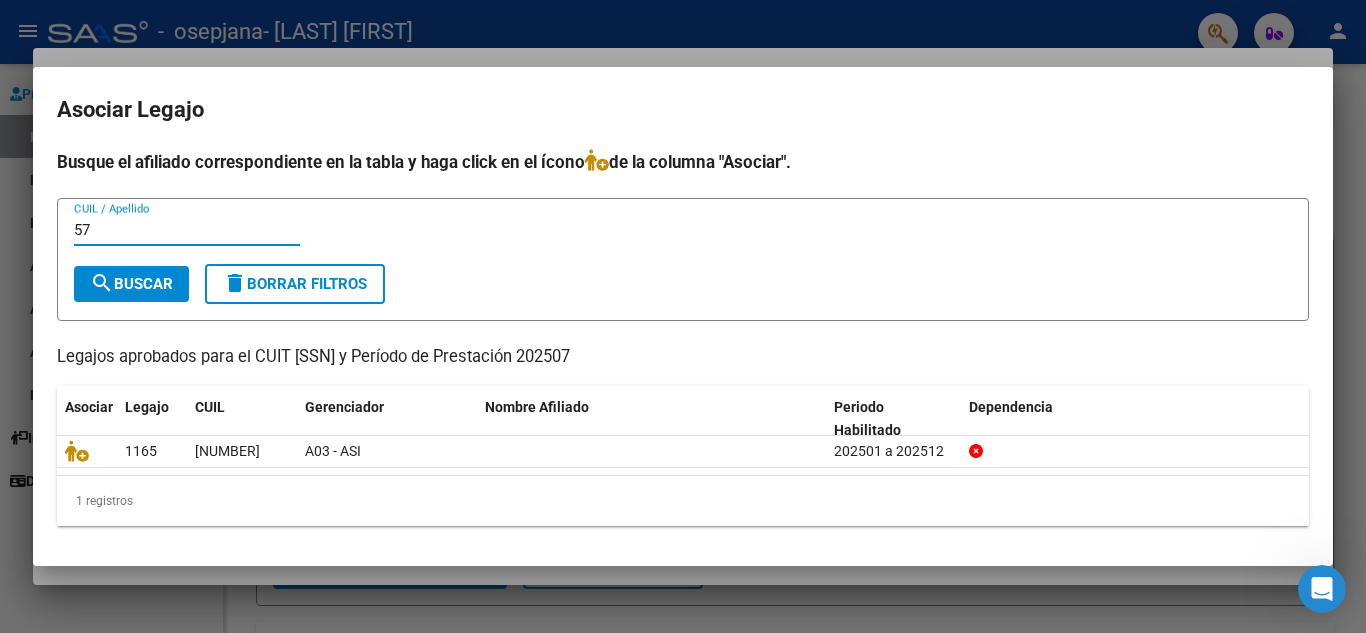 type on "5" 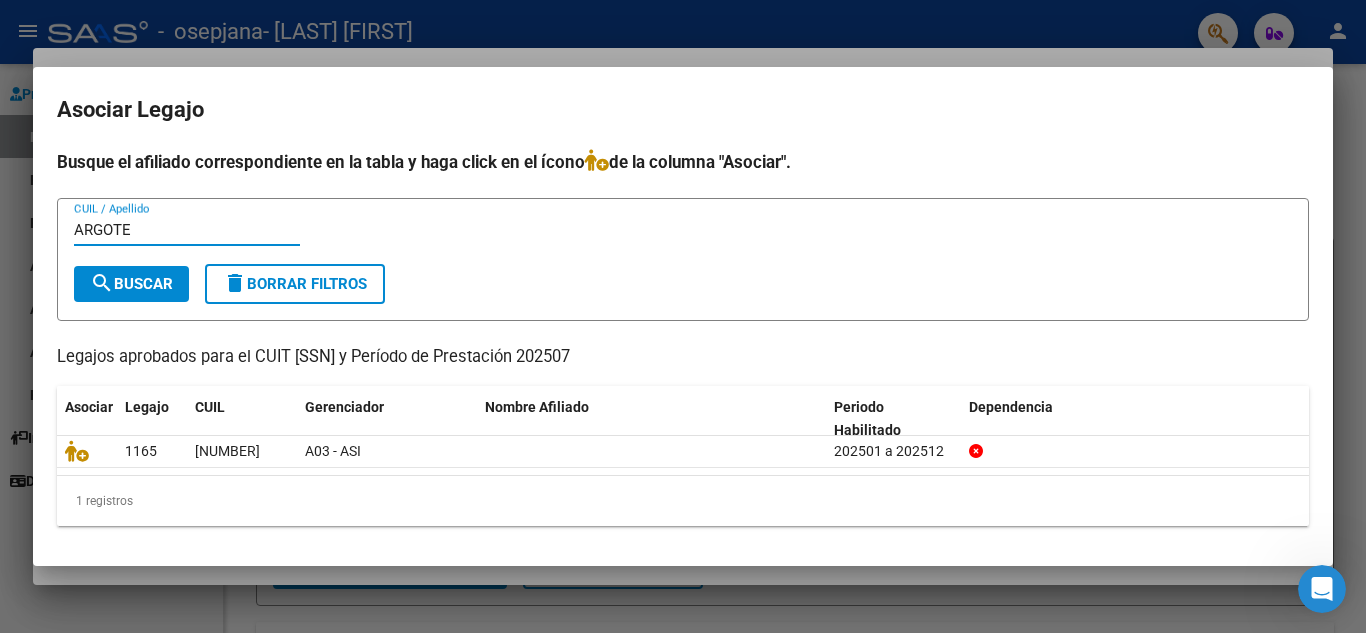 type on "ARGOTE" 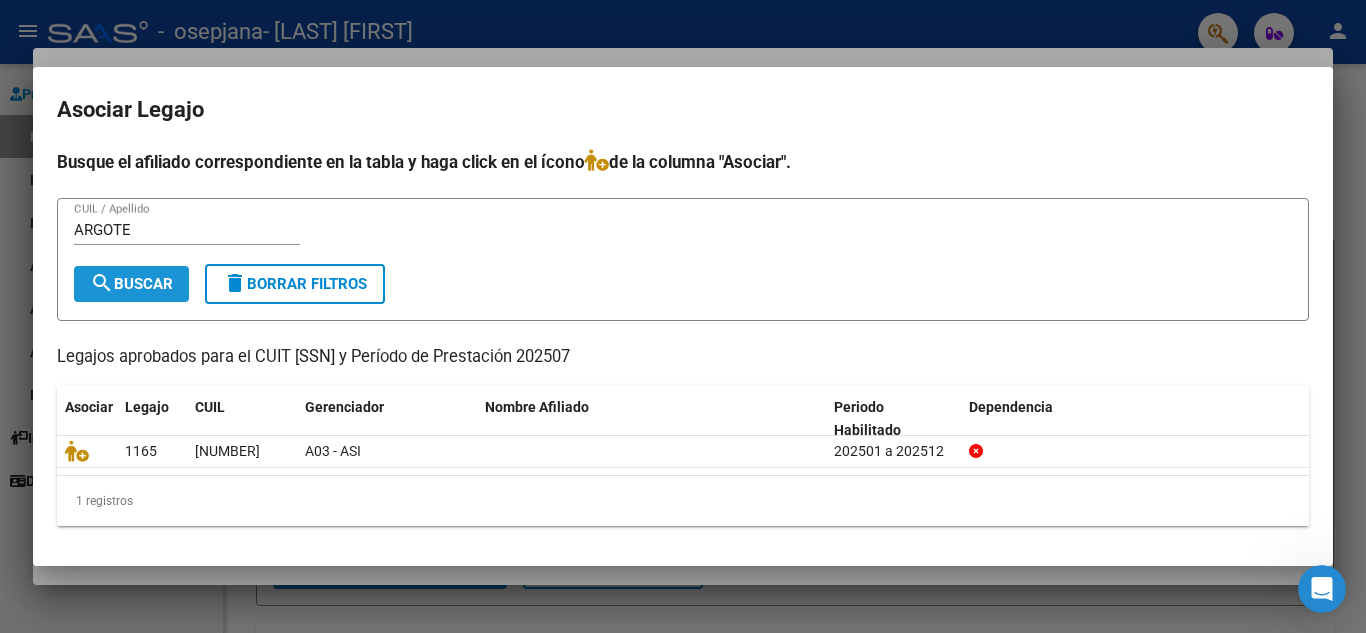 click on "search  Buscar" at bounding box center (131, 284) 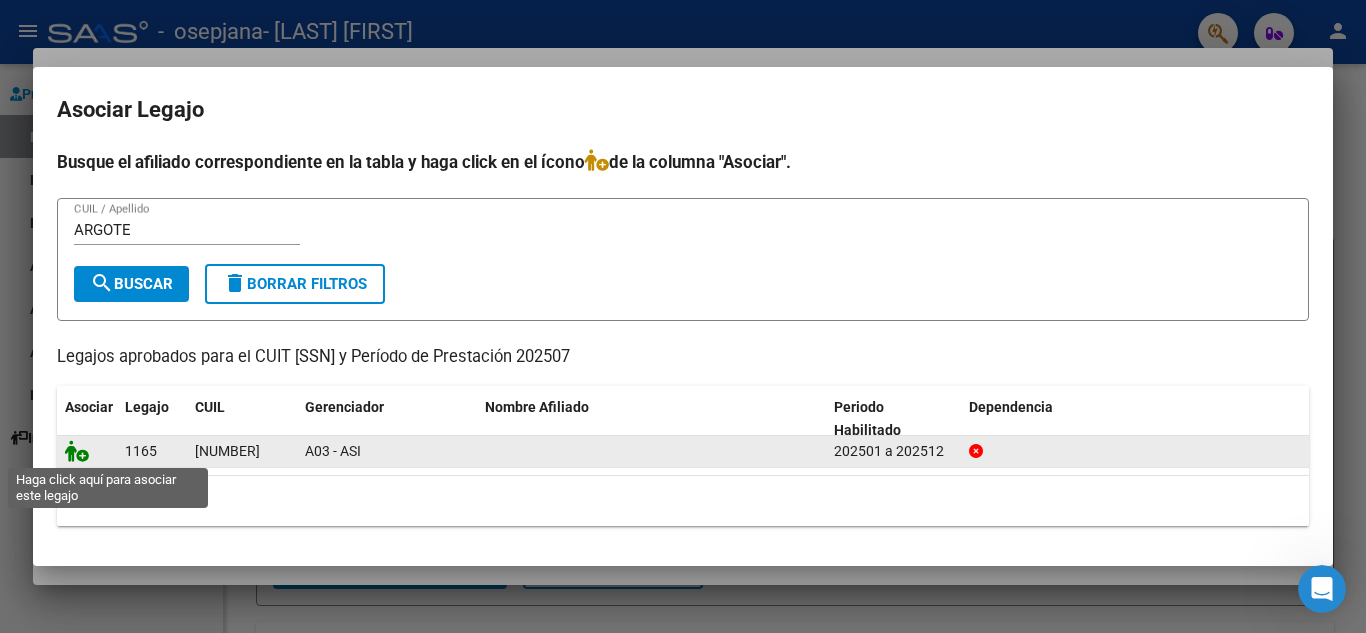 click 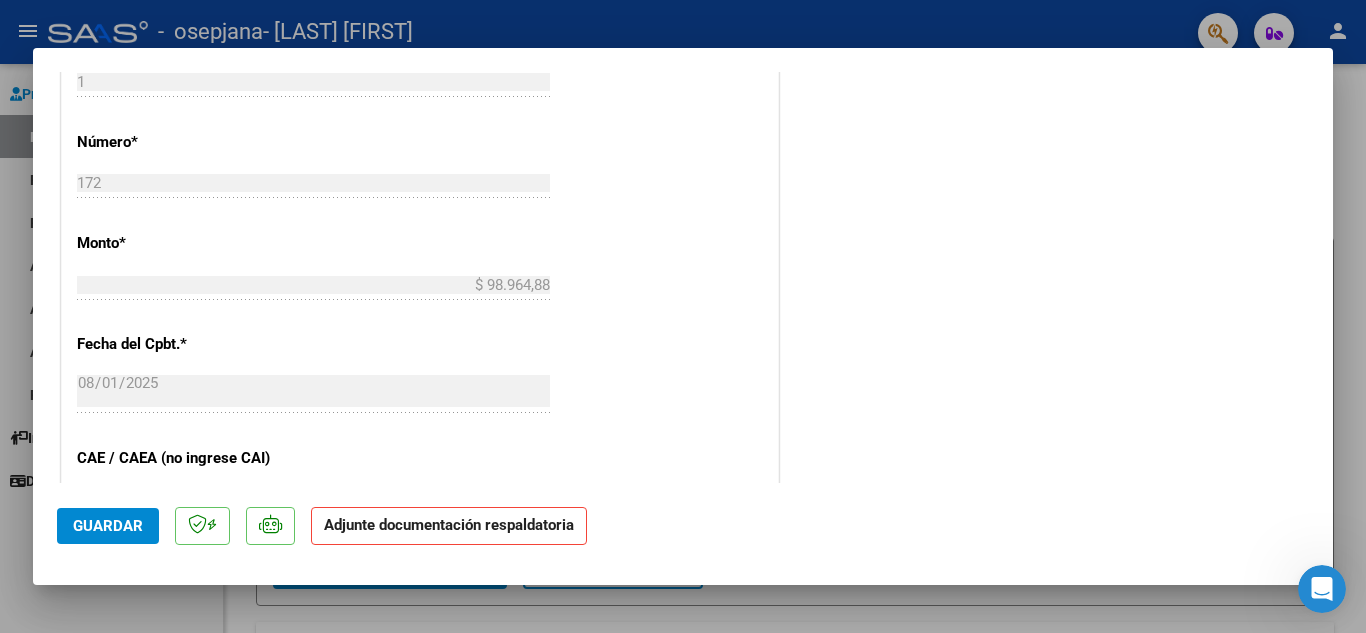 scroll, scrollTop: 1100, scrollLeft: 0, axis: vertical 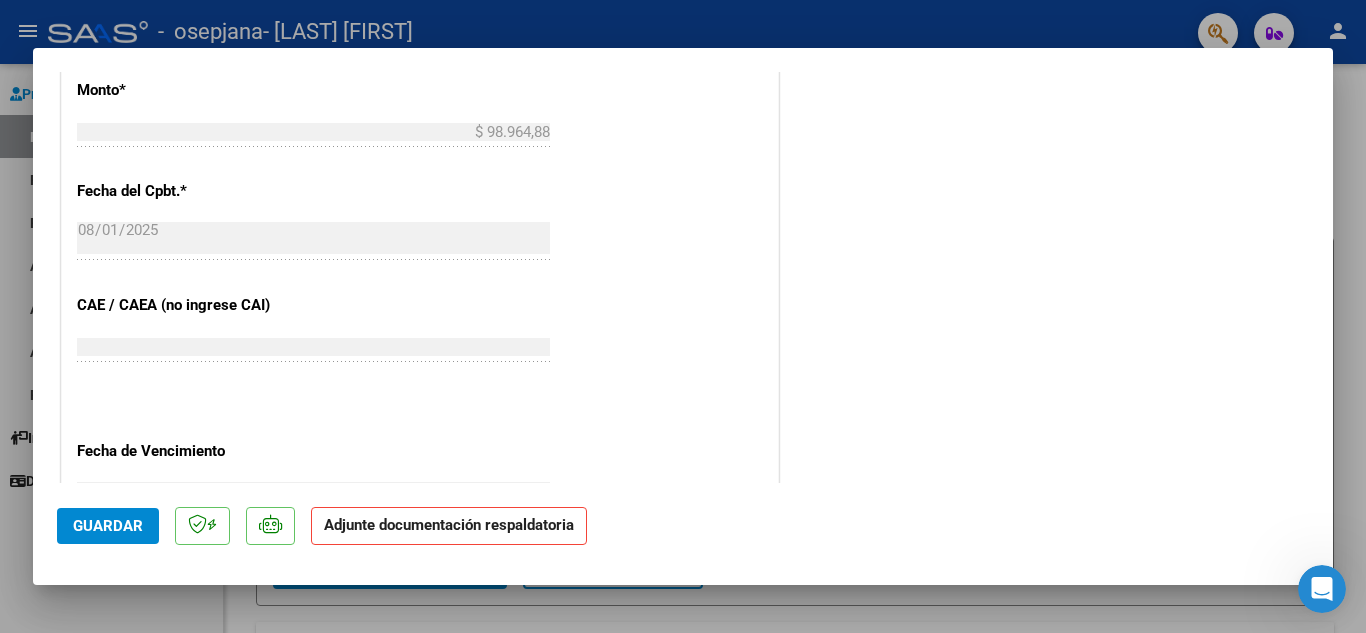 click on "Adjunte documentación respaldatoria" 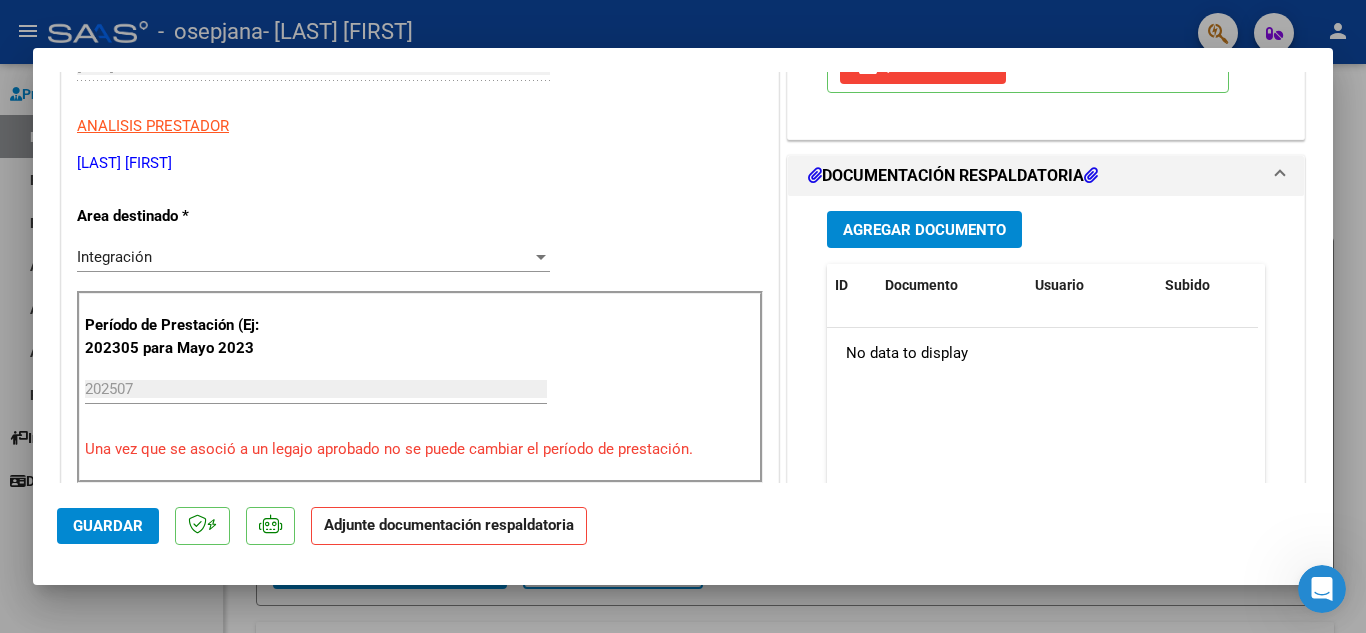 scroll, scrollTop: 400, scrollLeft: 0, axis: vertical 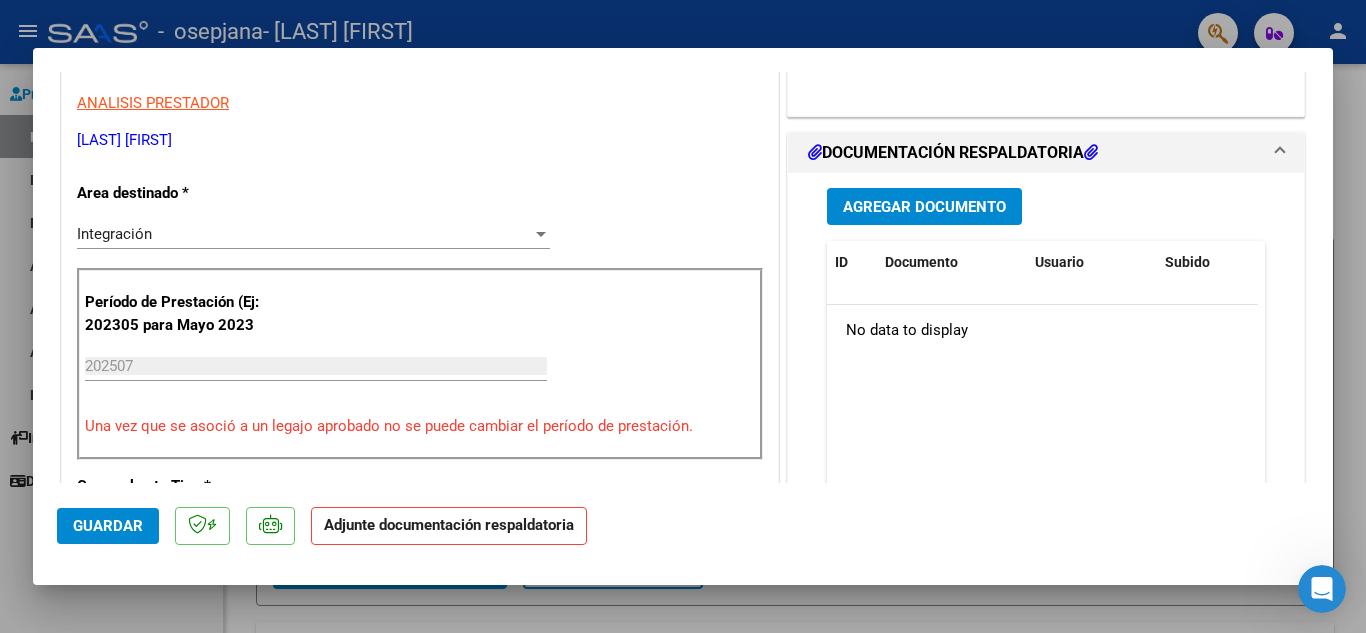 click on "Agregar Documento" at bounding box center (924, 207) 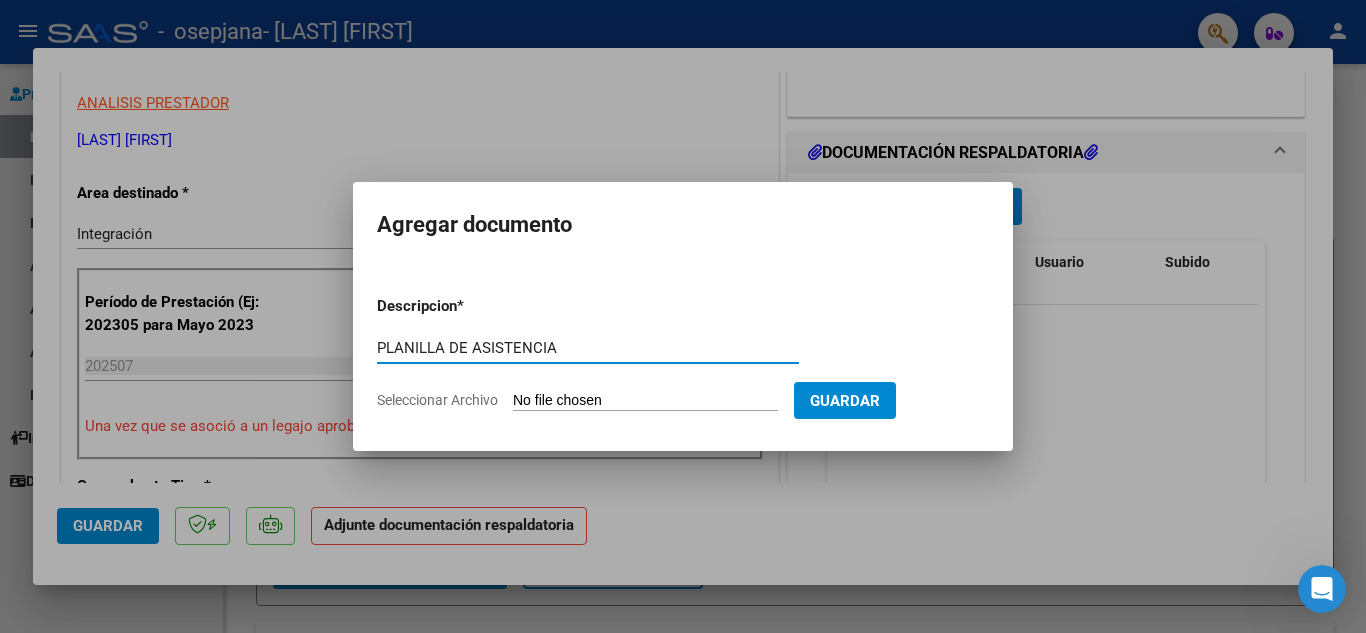 type on "PLANILLA DE ASISTENCIA" 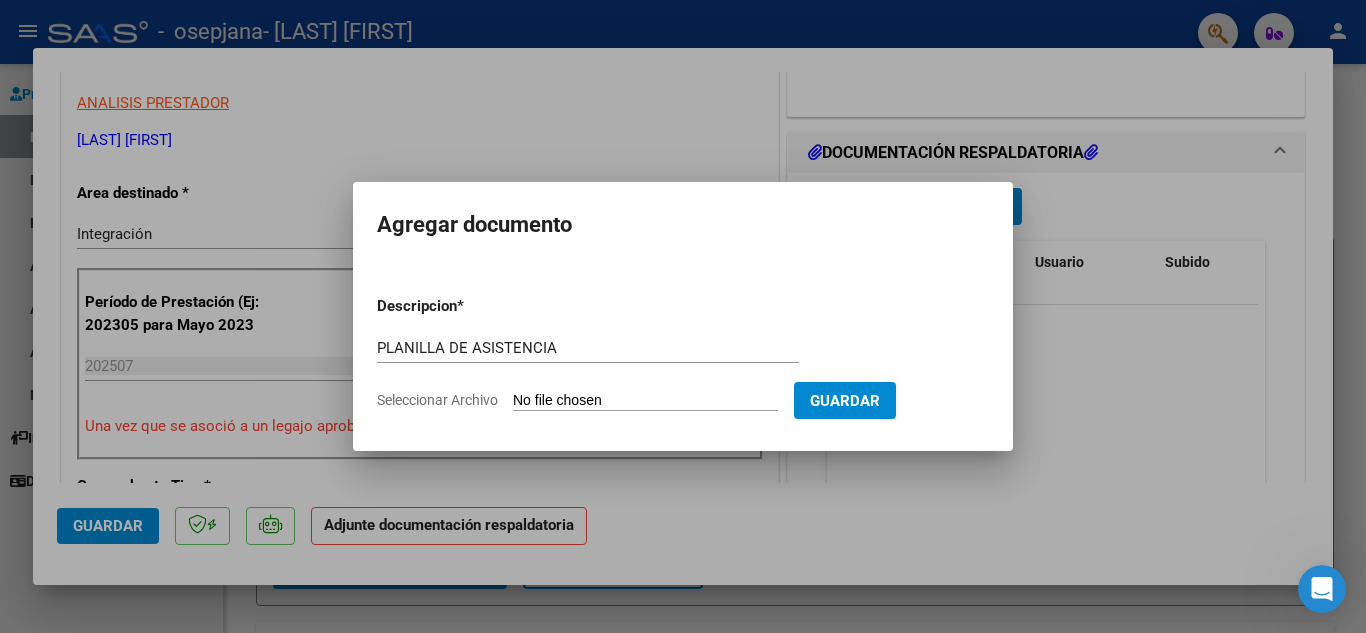 type on "C:\fakepath\CamScanner 02-08-2025 21.04 (1).pdf" 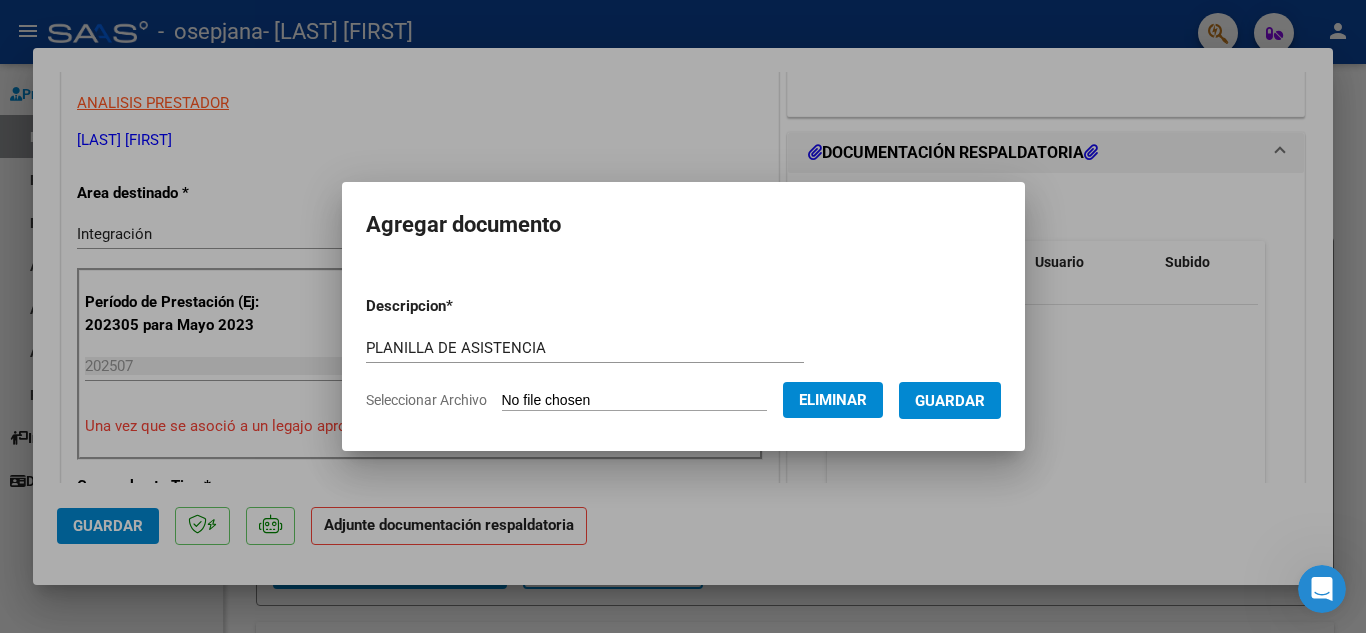 click on "Guardar" at bounding box center [950, 401] 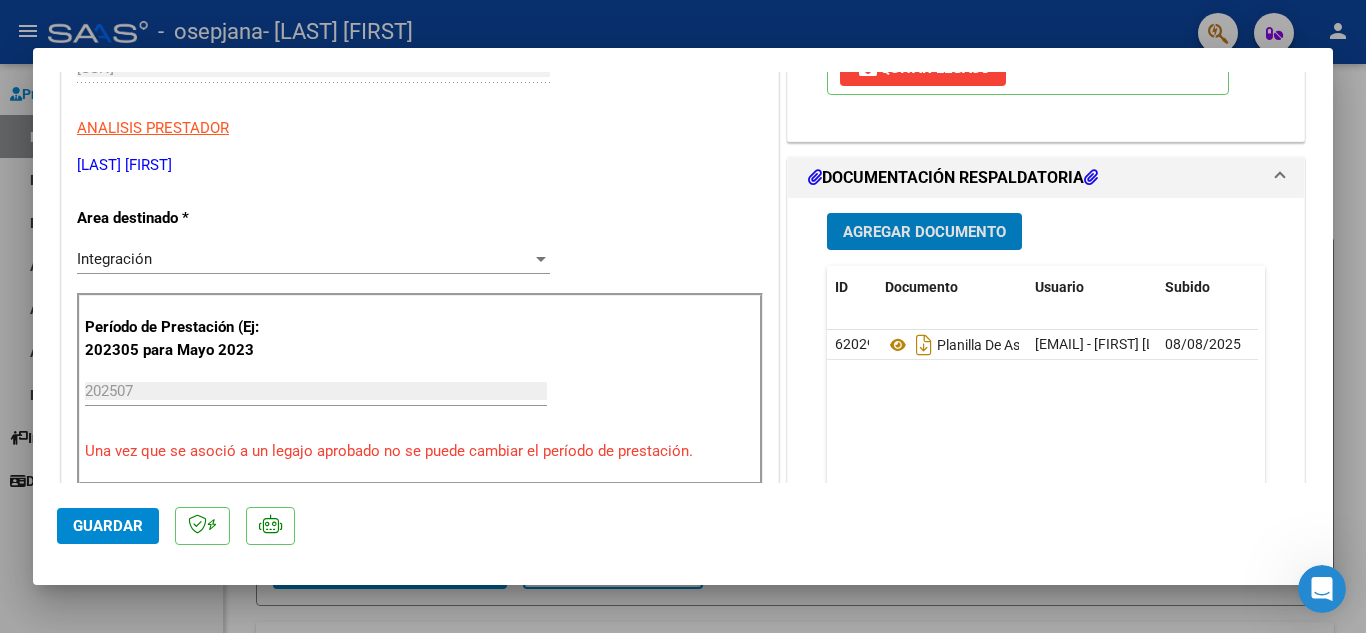 scroll, scrollTop: 279, scrollLeft: 0, axis: vertical 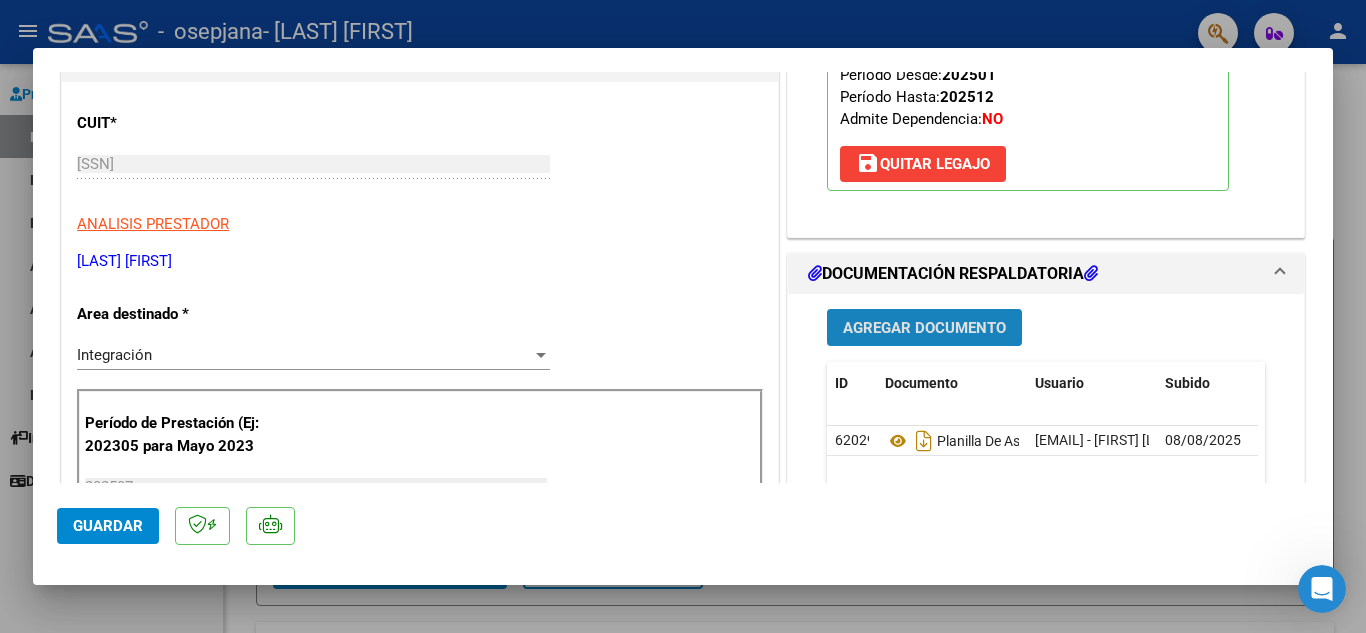 click on "Agregar Documento" at bounding box center (924, 328) 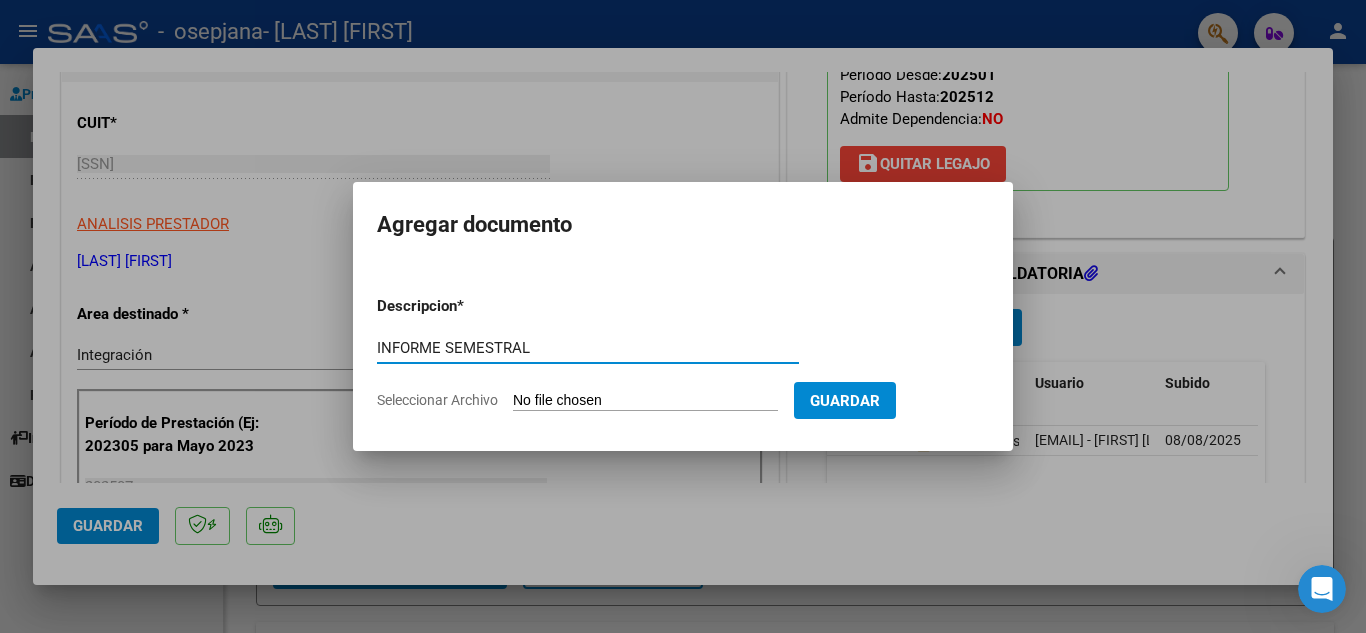 type on "INFORME SEMESTRAL" 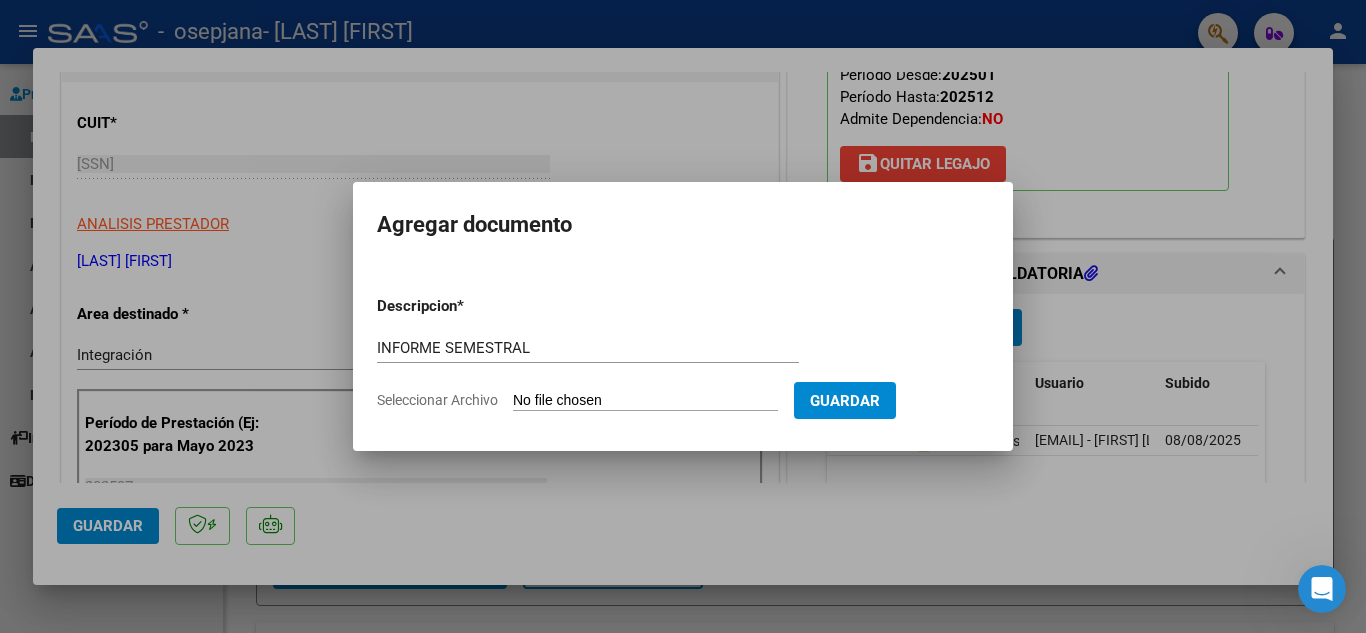click on "Seleccionar Archivo" 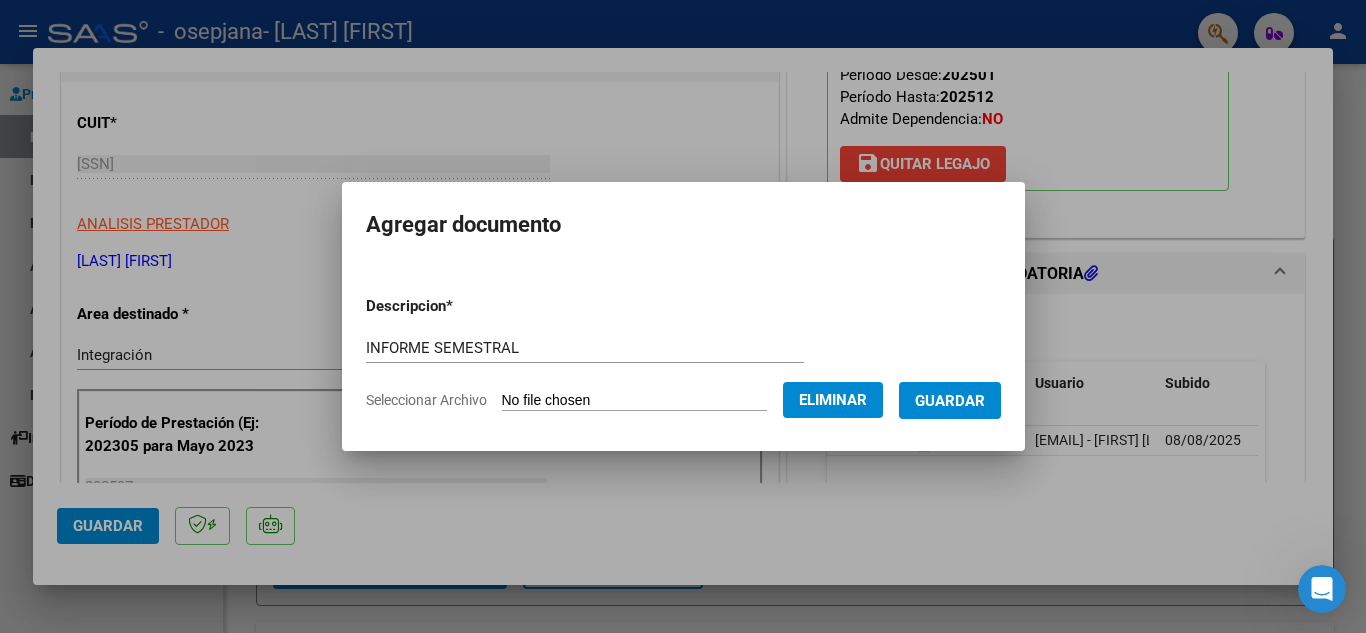 click on "Guardar" at bounding box center [950, 401] 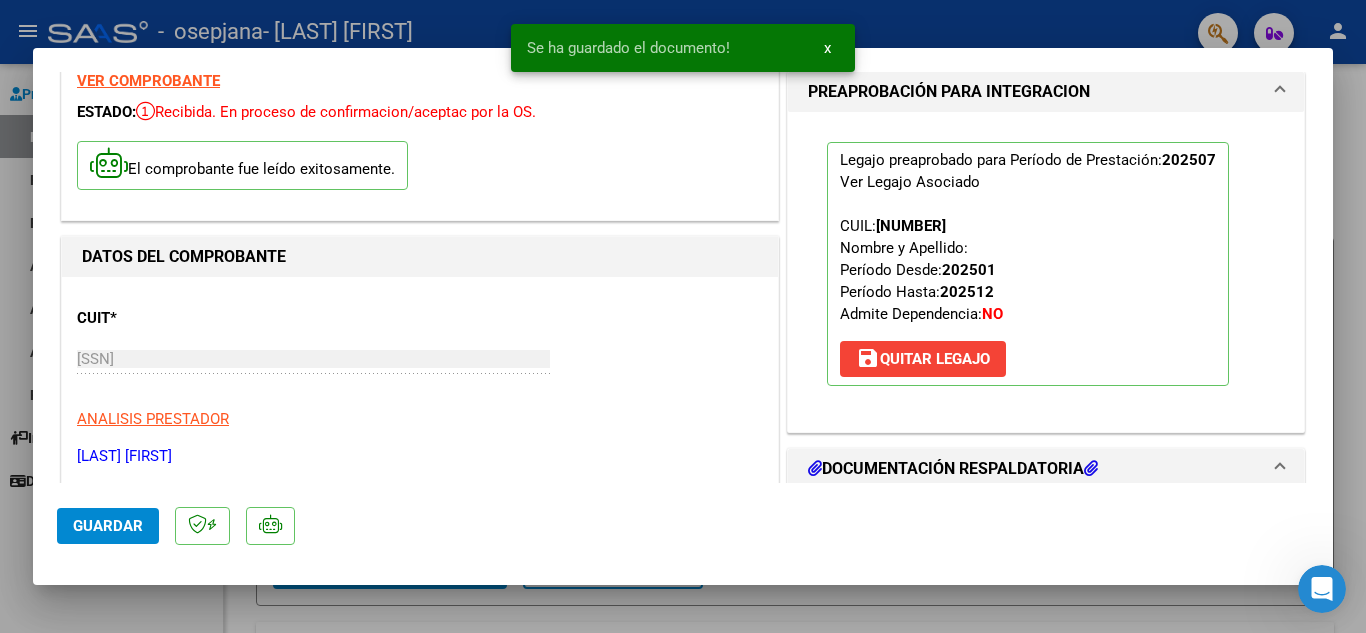 scroll, scrollTop: 0, scrollLeft: 0, axis: both 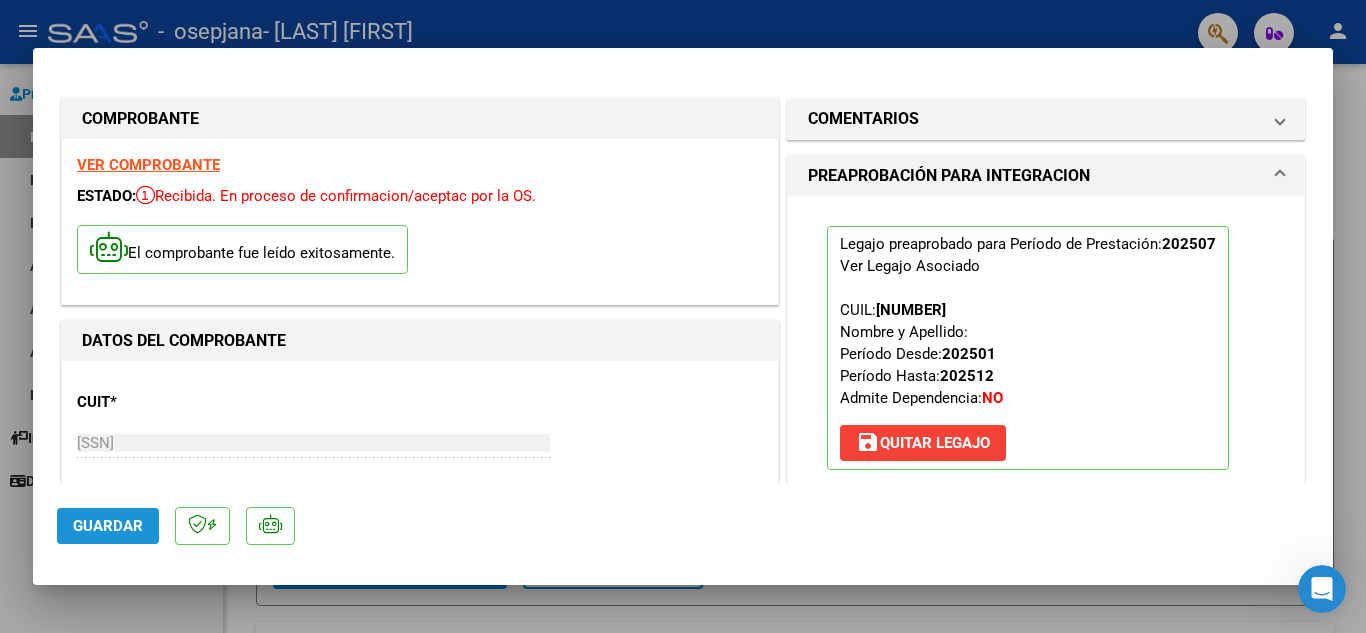 click on "Guardar" 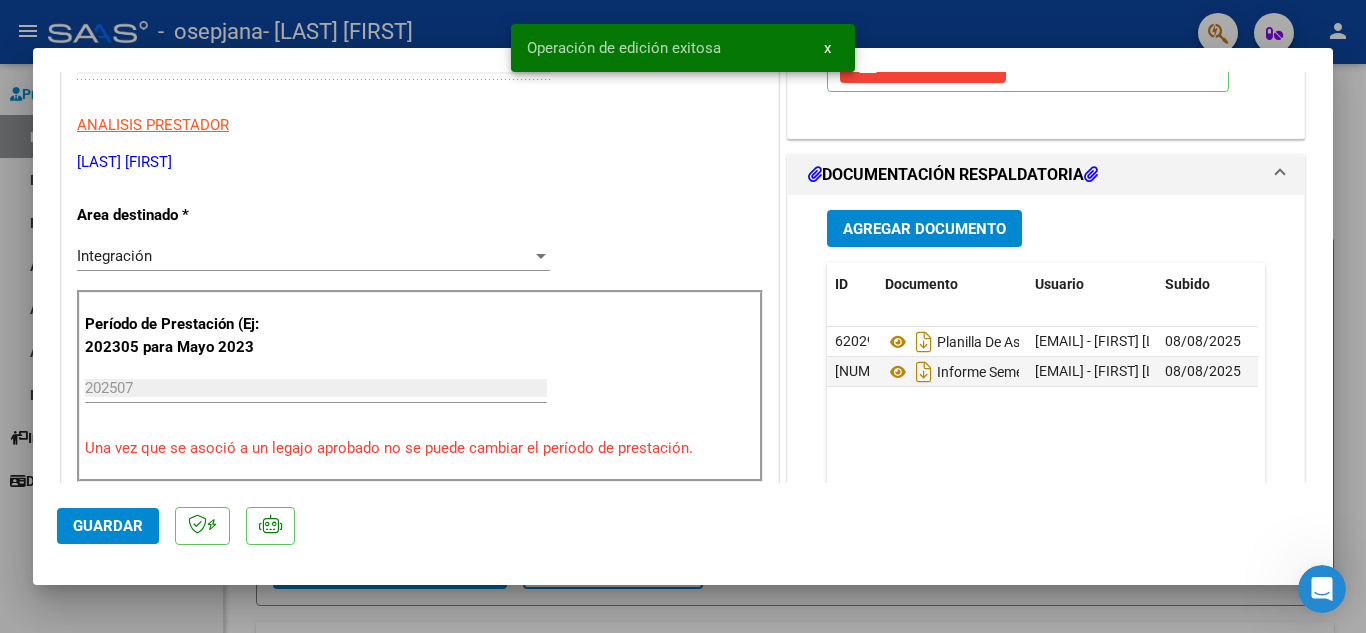 scroll, scrollTop: 500, scrollLeft: 0, axis: vertical 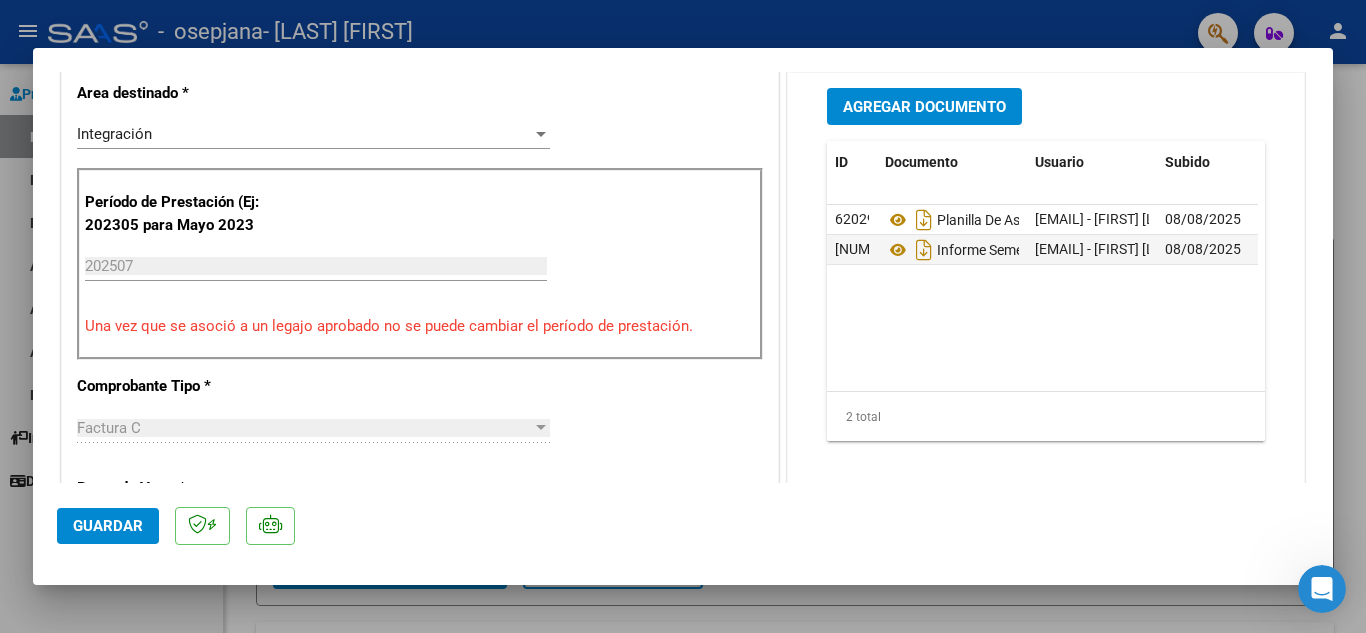 click at bounding box center [683, 316] 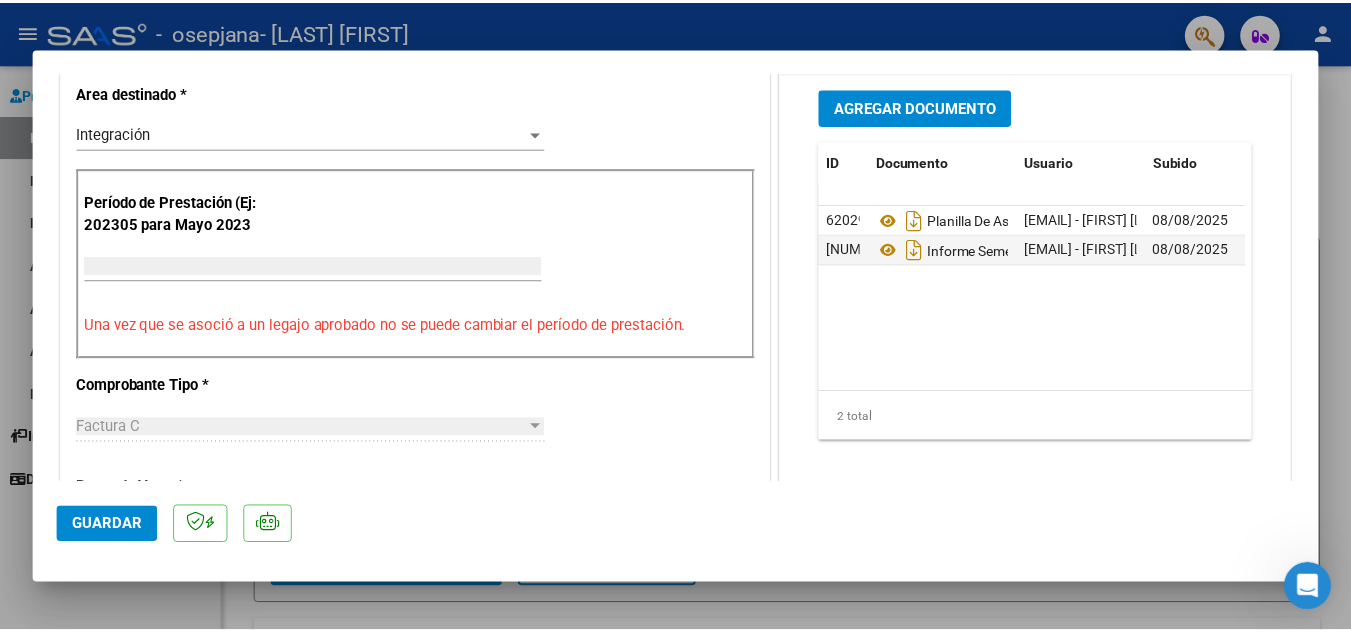 scroll, scrollTop: 0, scrollLeft: 0, axis: both 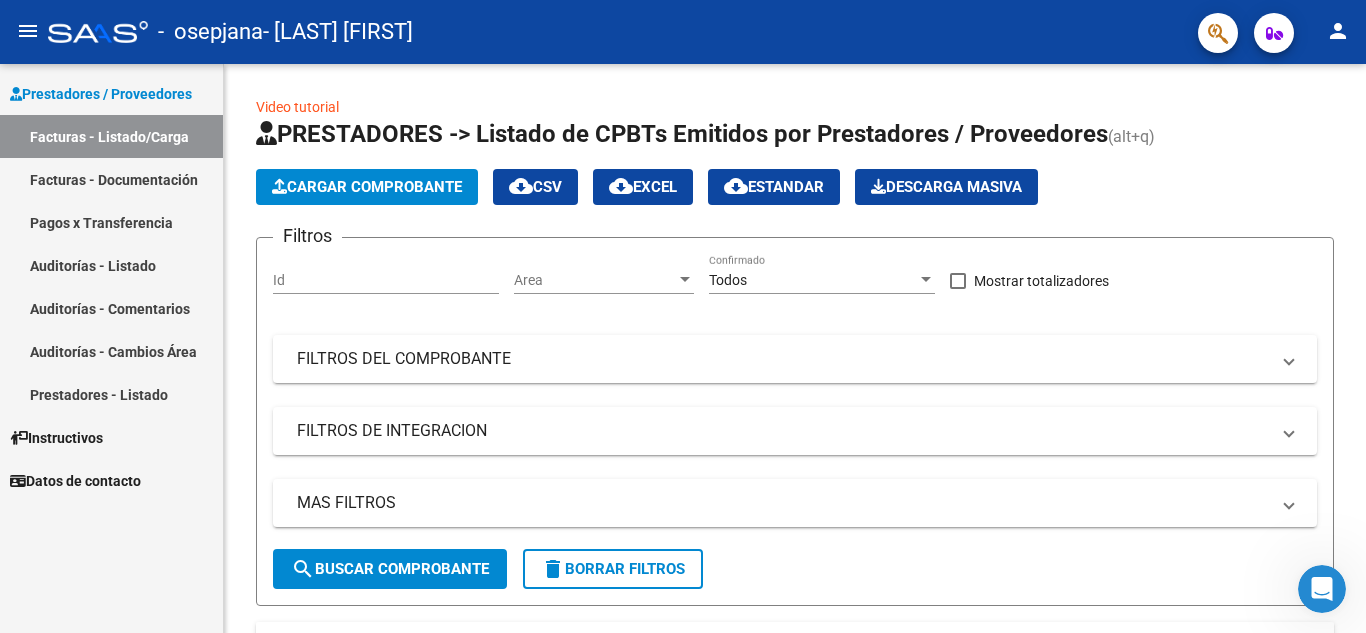 click on "person" 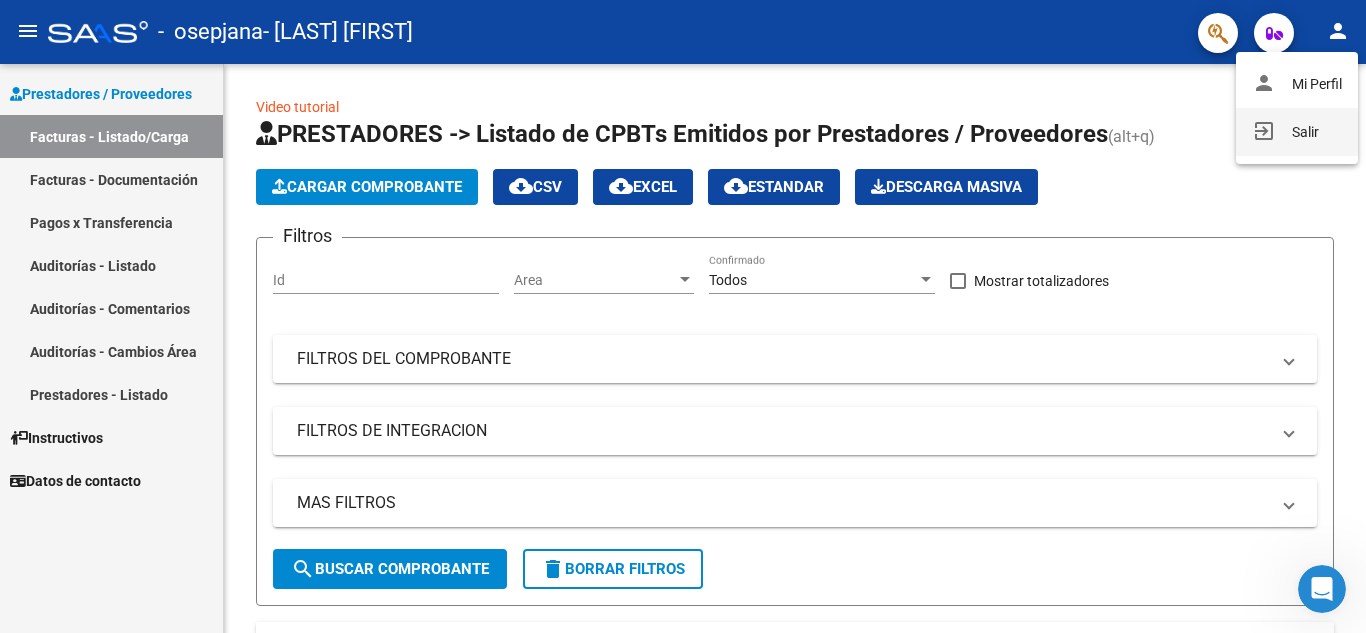 click on "exit_to_app  Salir" at bounding box center (1297, 132) 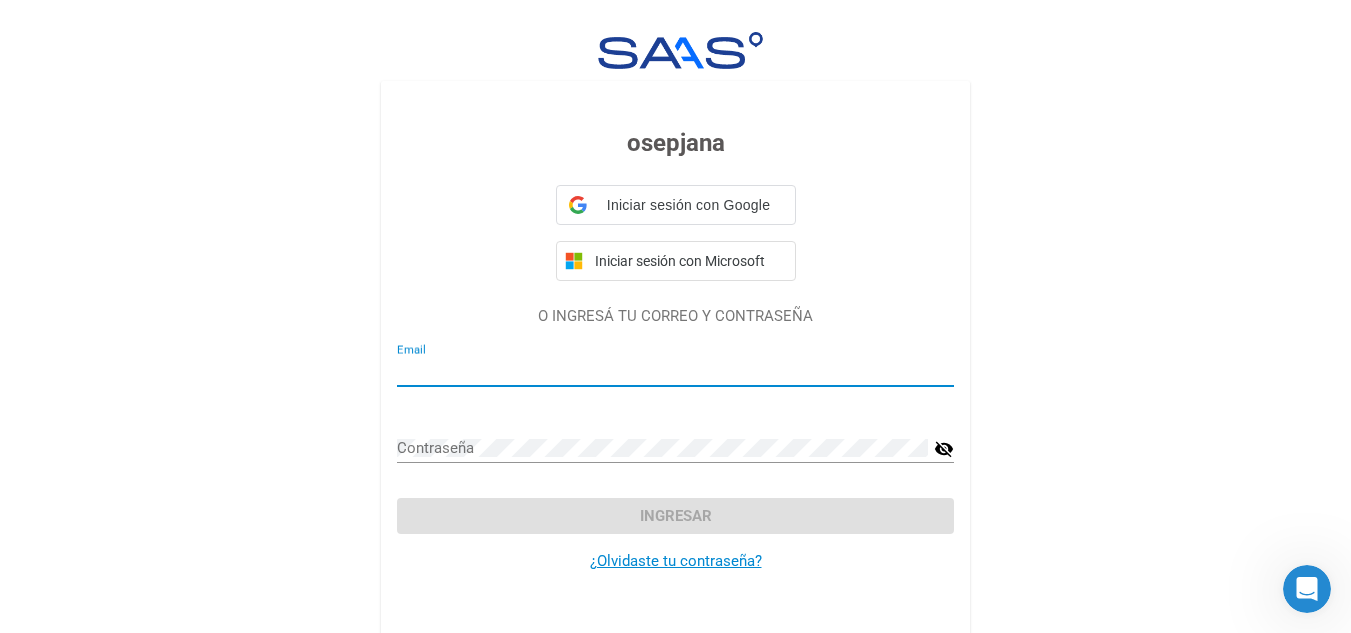 type on "malenavaiani@gmail.com" 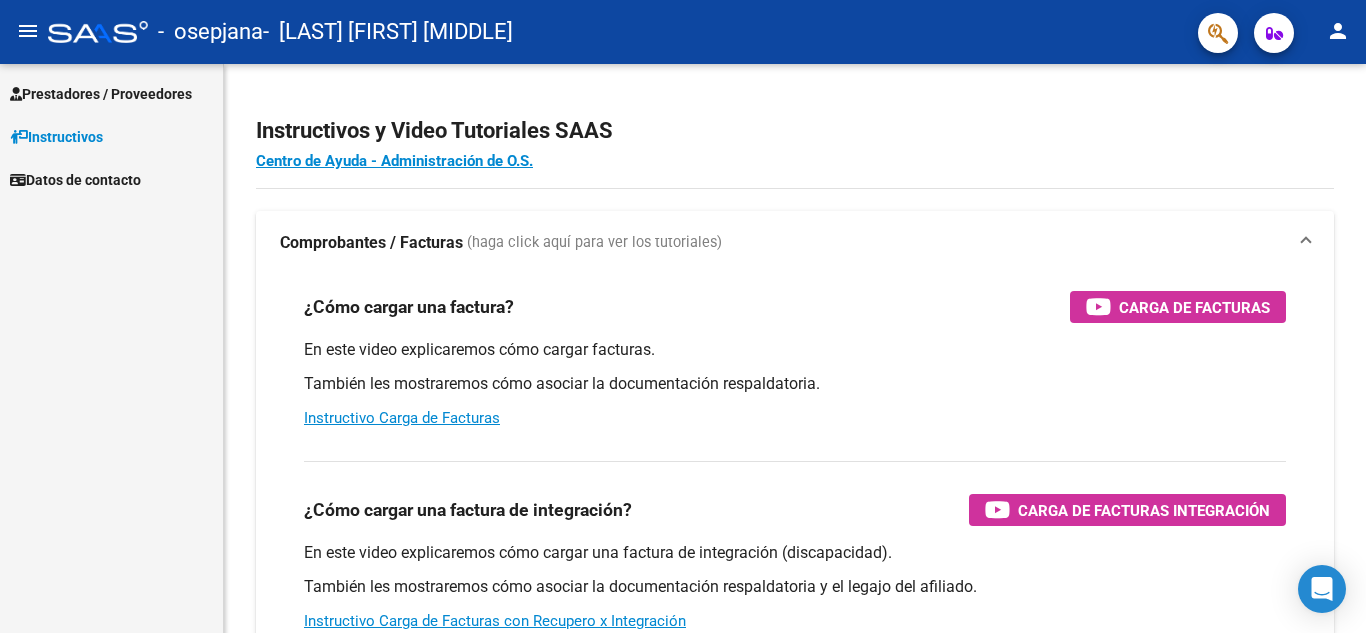 scroll, scrollTop: 0, scrollLeft: 0, axis: both 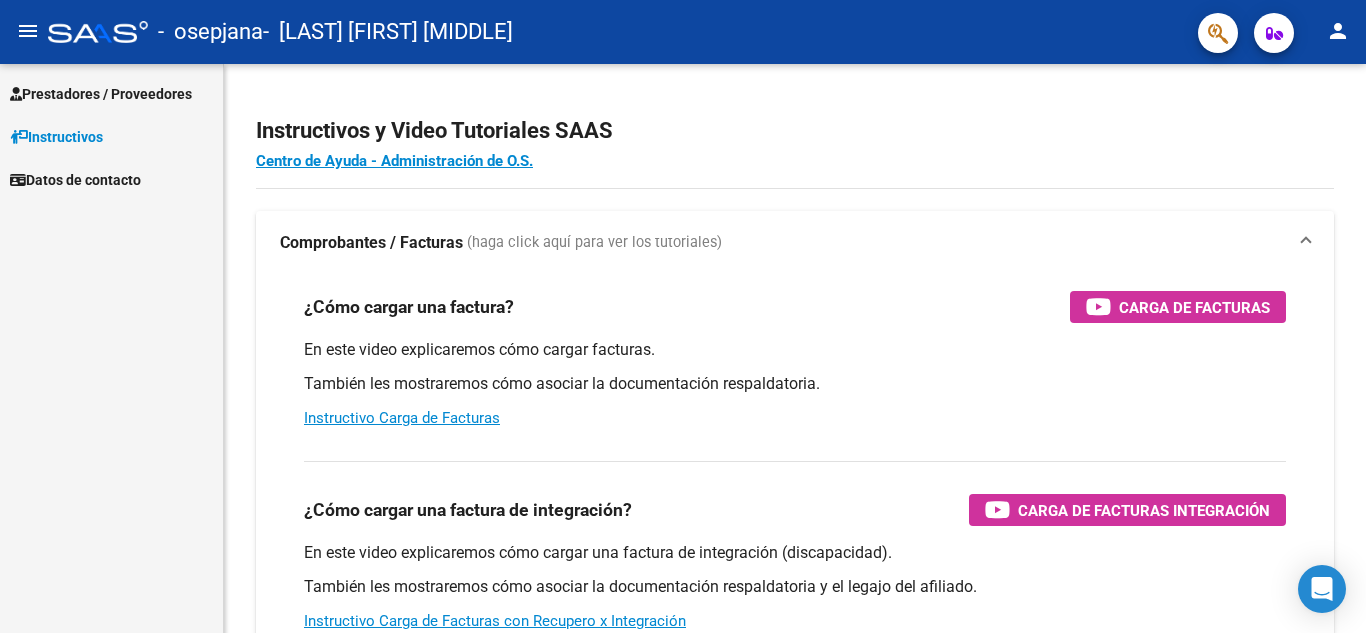 click on "Prestadores / Proveedores" at bounding box center (111, 93) 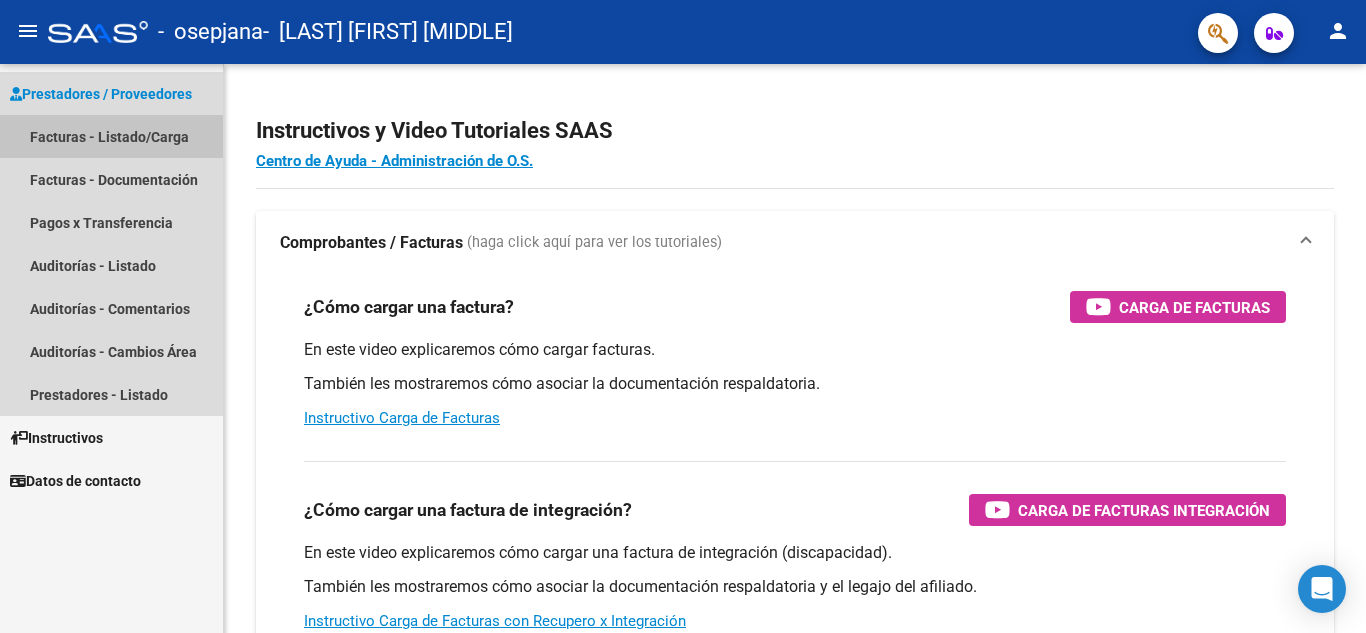 click on "Facturas - Listado/Carga" at bounding box center [111, 136] 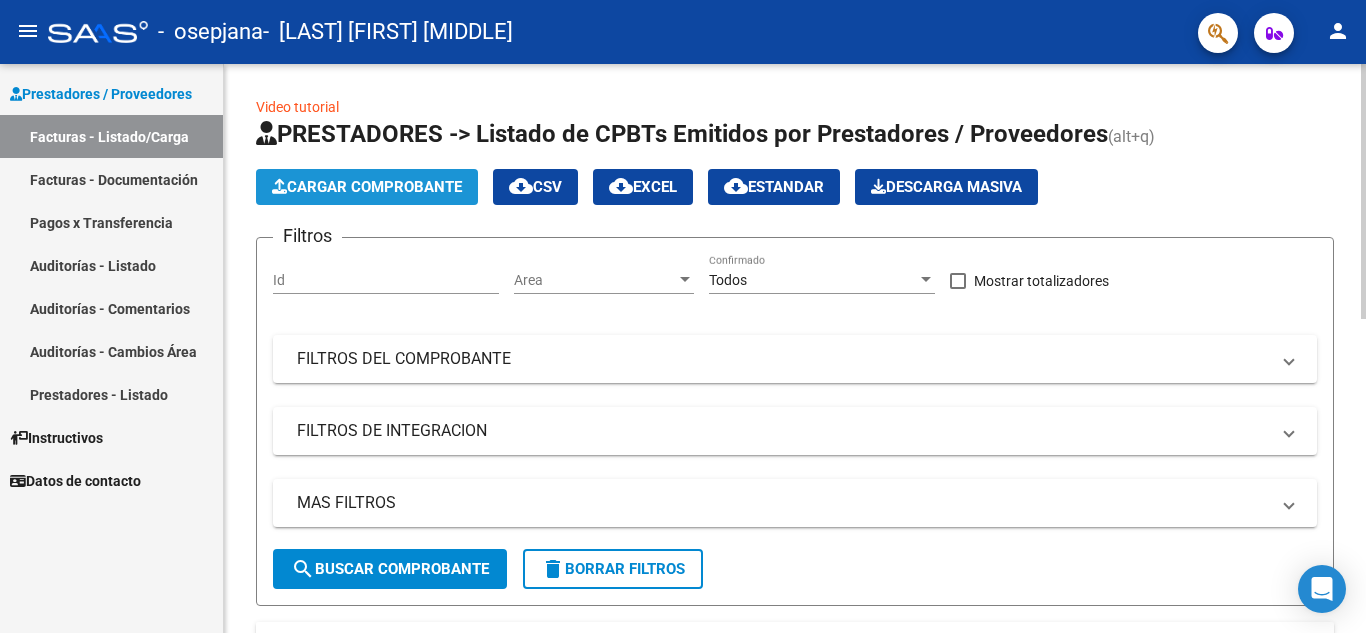 click on "Cargar Comprobante" 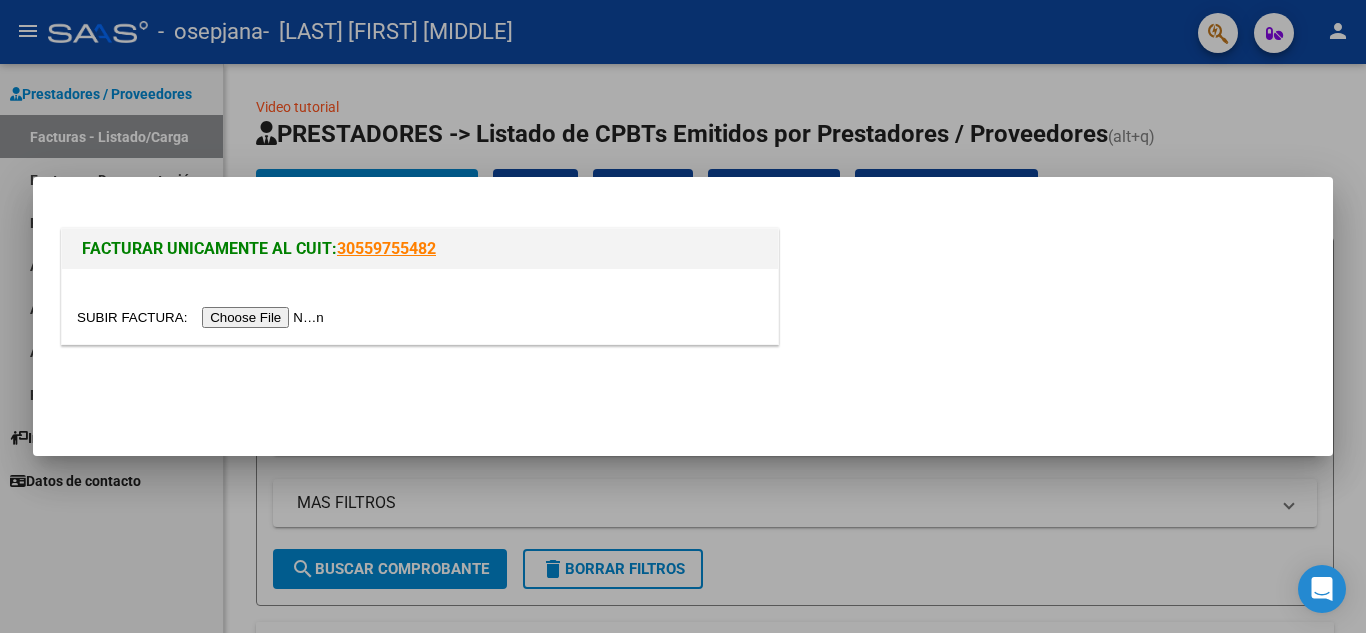 click at bounding box center [203, 317] 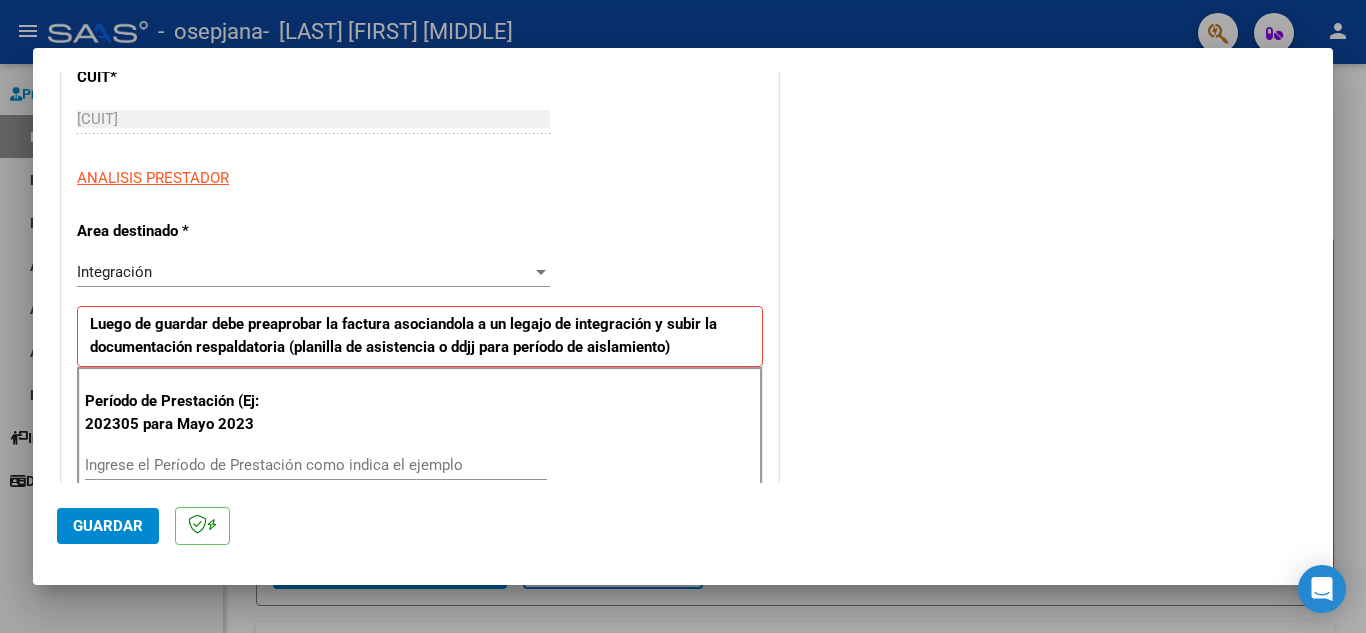 scroll, scrollTop: 400, scrollLeft: 0, axis: vertical 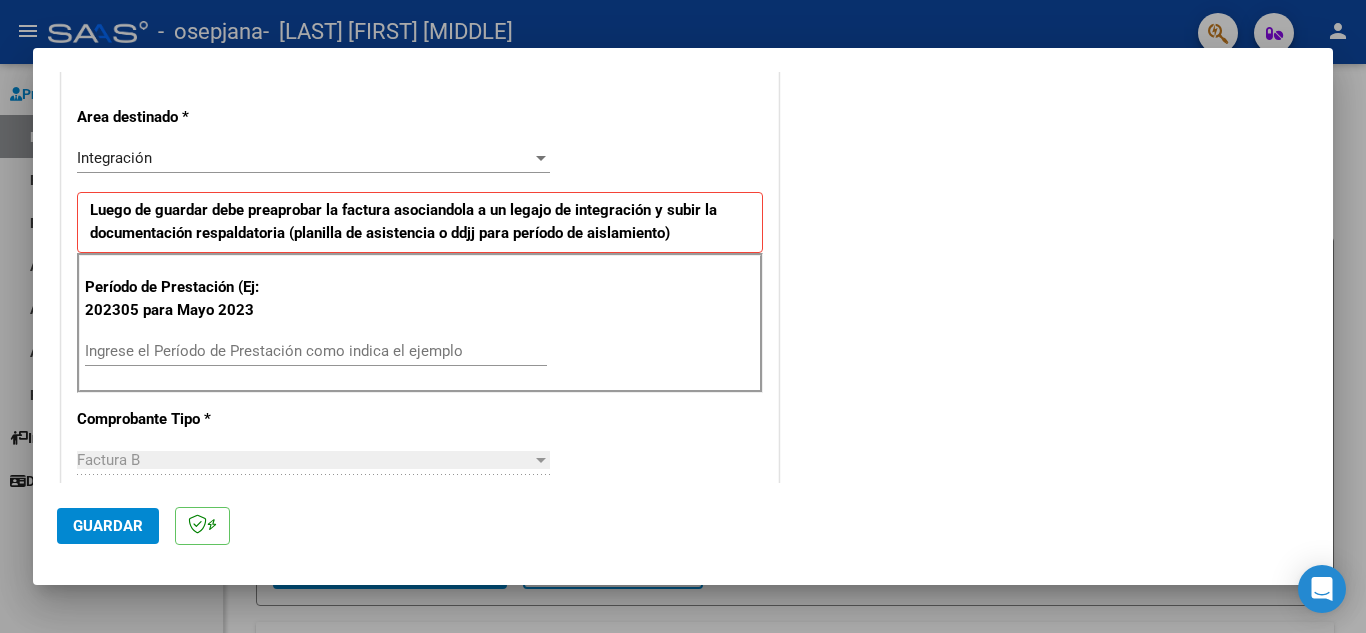 click on "Ingrese el Período de Prestación como indica el ejemplo" at bounding box center [316, 351] 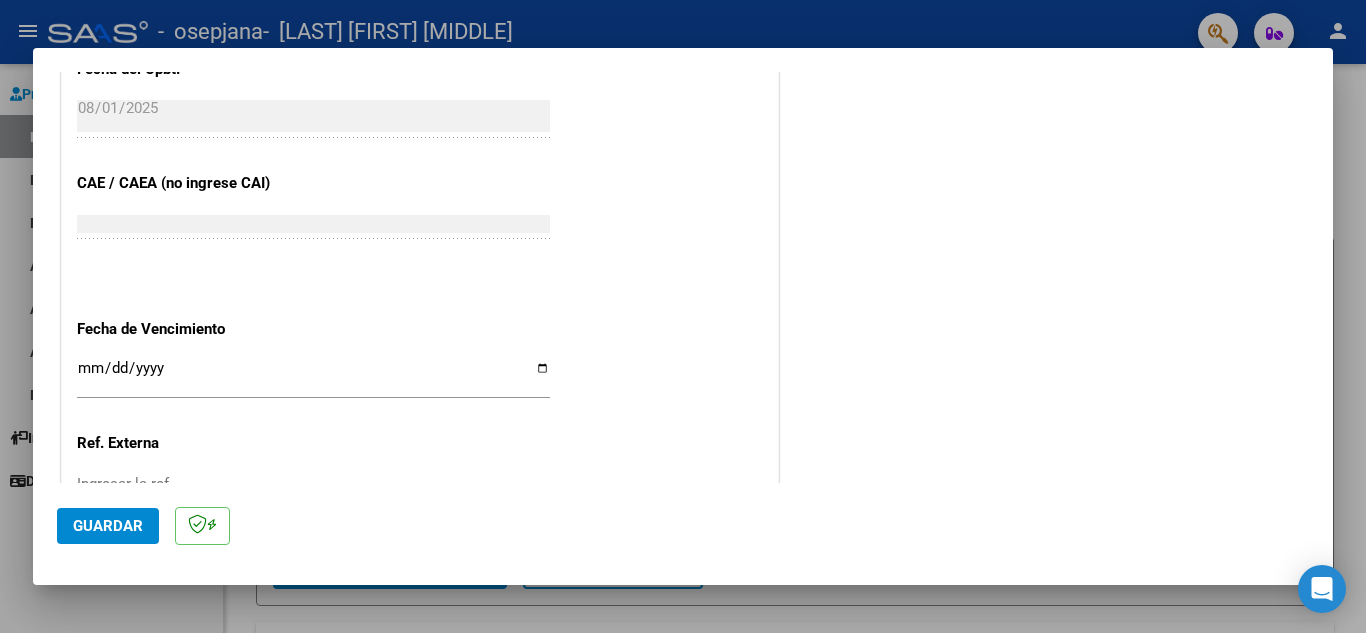 scroll, scrollTop: 1200, scrollLeft: 0, axis: vertical 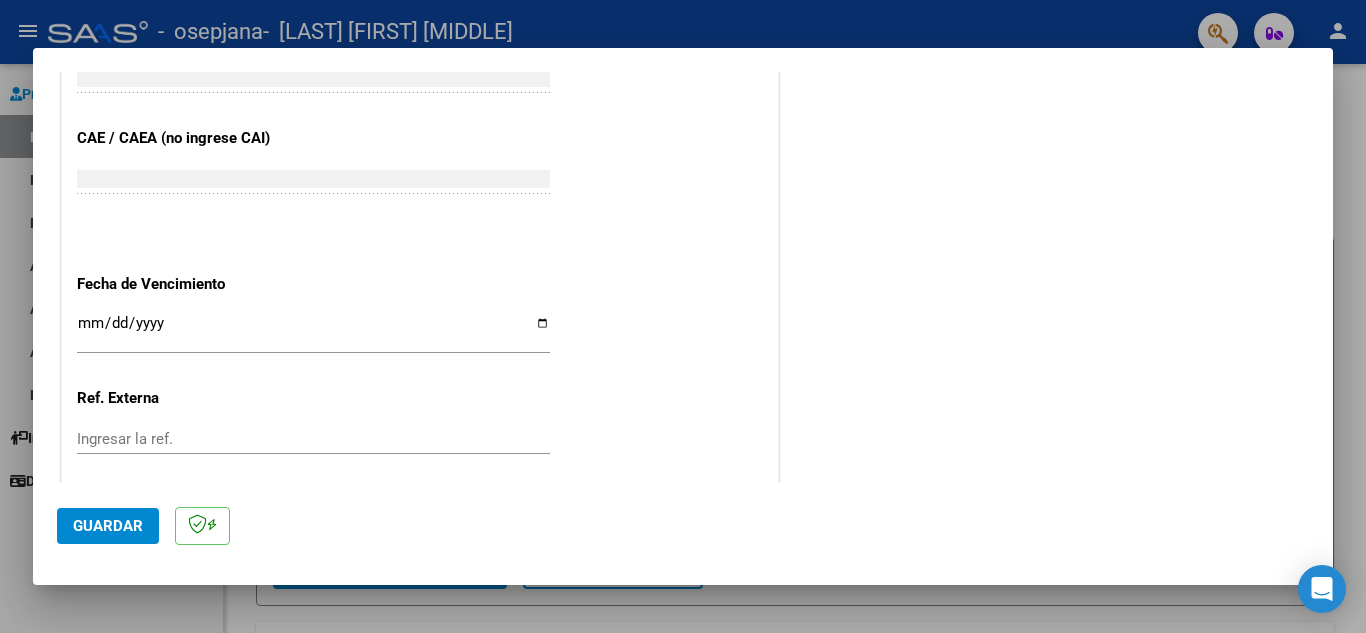 type on "202507" 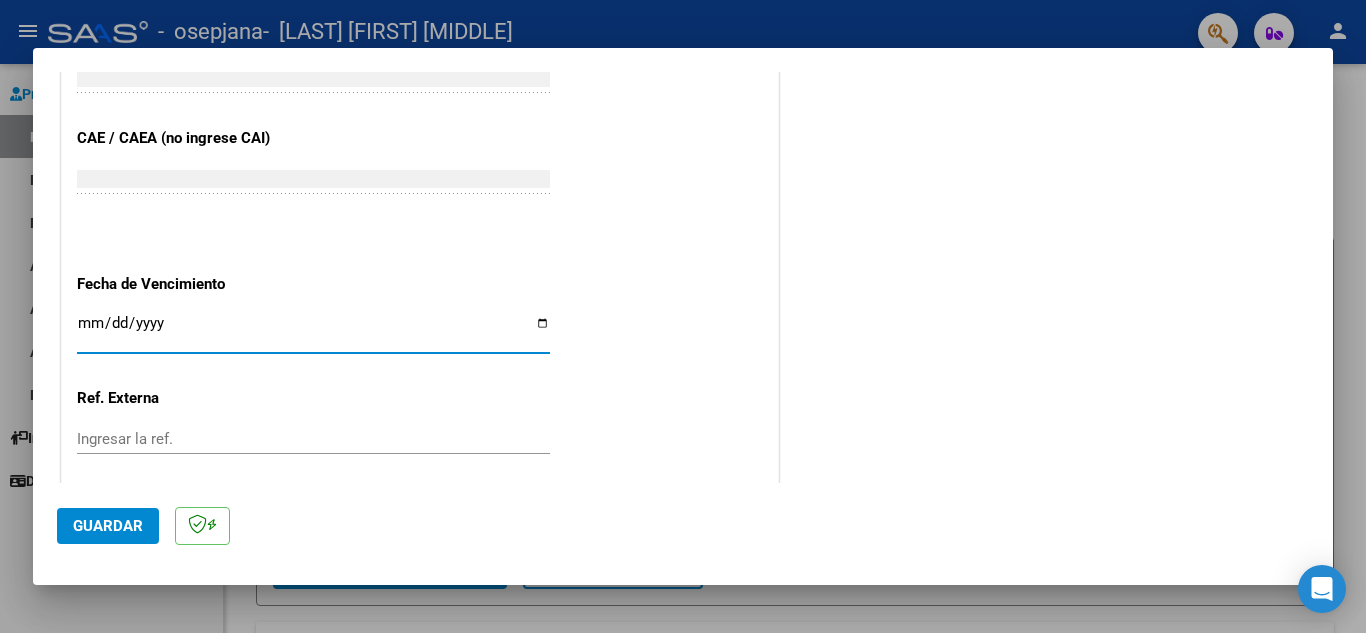 type on "0008-09-11" 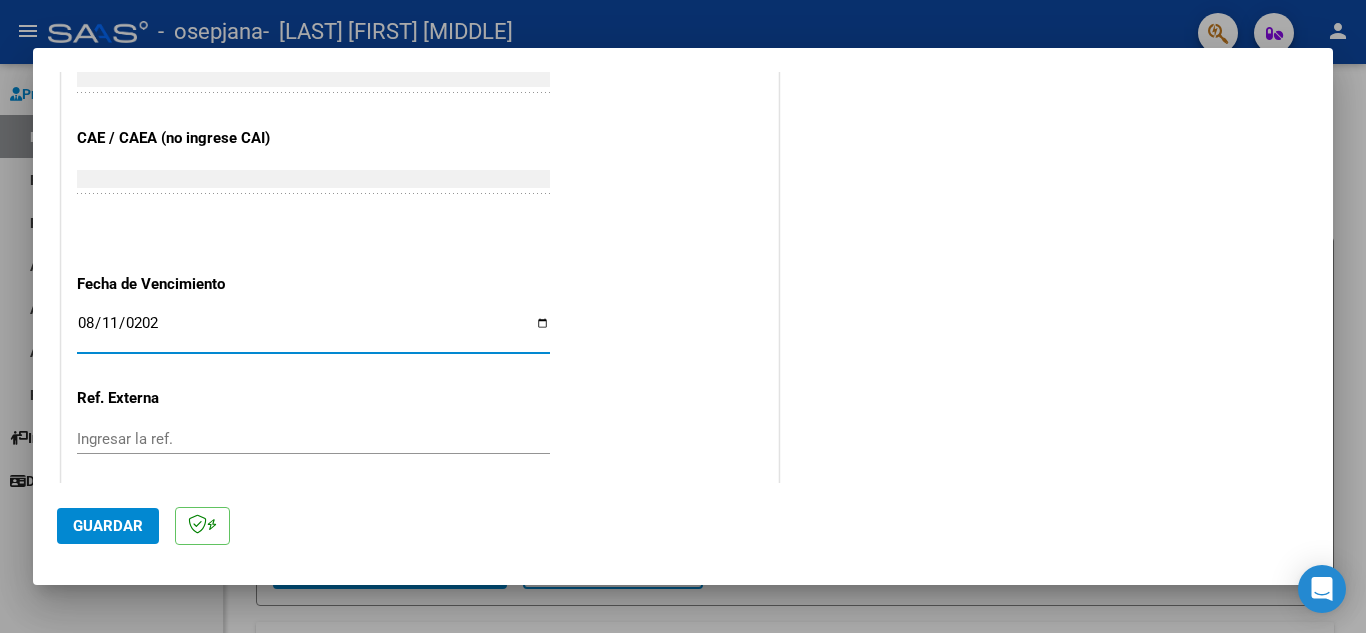 type on "2025-08-11" 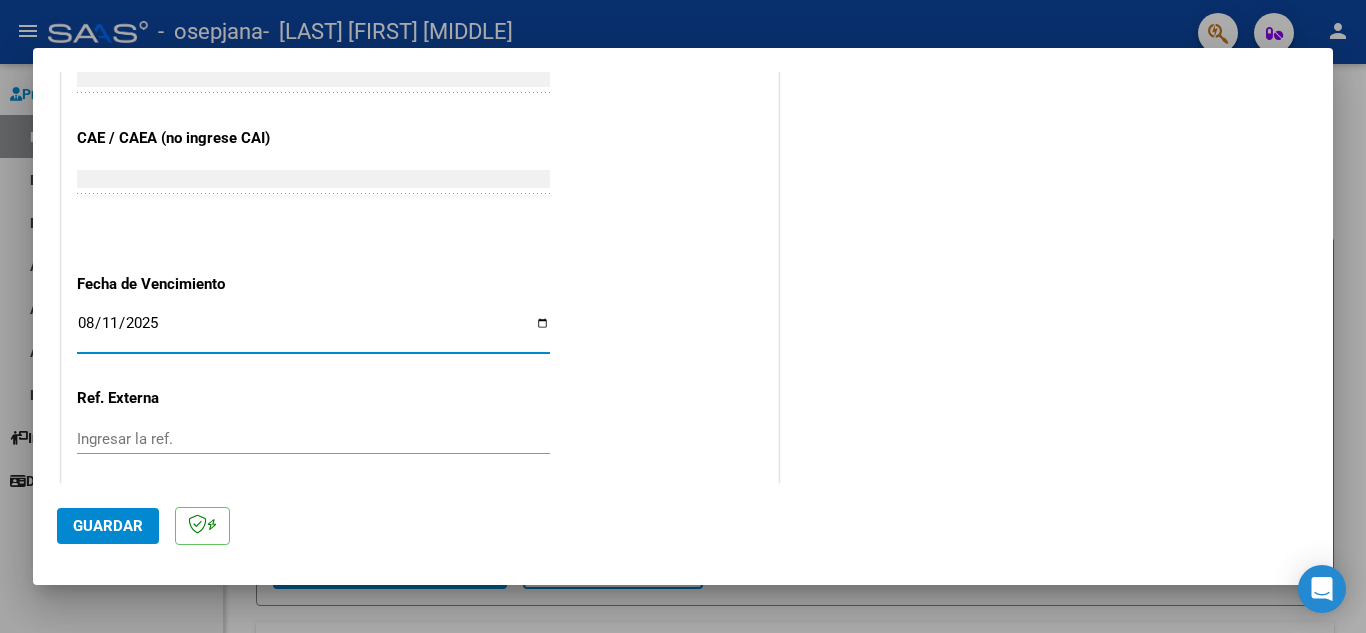 click on "CUIT  *   [CUIT] Ingresar CUIT  ANALISIS PRESTADOR  Area destinado * Integración Seleccionar Area Luego de guardar debe preaprobar la factura asociandola a un legajo de integración y subir la documentación respaldatoria (planilla de asistencia o ddjj para período de aislamiento)  Período de Prestación (Ej: 202305 para Mayo 2023    202507 Ingrese el Período de Prestación como indica el ejemplo   Comprobante Tipo * Factura B Seleccionar Tipo Punto de Venta  *   3 Ingresar el Nro.  Número  *   554 Ingresar el Nro.  Monto  *   $ 197.929,76 Ingresar el monto  Fecha del Cpbt.  *   2025-08-01 Ingresar la fecha  CAE / CAEA (no ingrese CAI)    75308230557623 Ingresar el CAE o CAEA (no ingrese CAI)  Fecha de Vencimiento    2025-08-11 Ingresar la fecha  Ref. Externa    Ingresar la ref.  N° Liquidación    Ingresar el N° Liquidación" at bounding box center (420, -145) 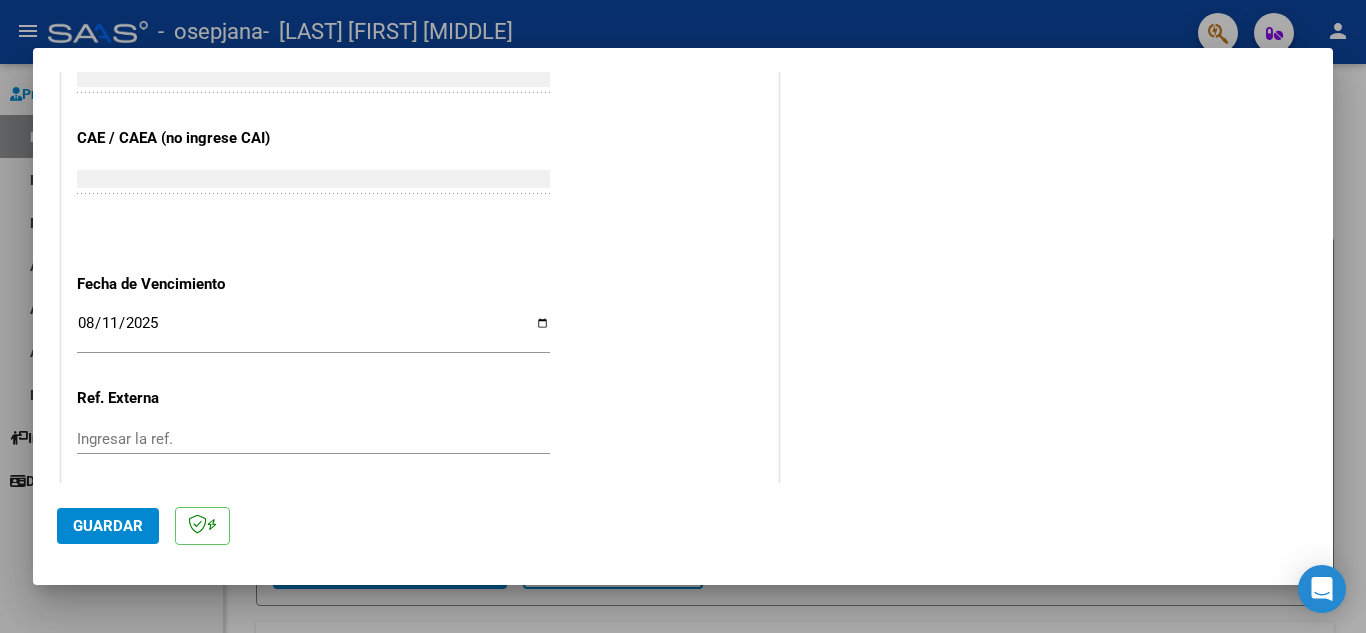 scroll, scrollTop: 1311, scrollLeft: 0, axis: vertical 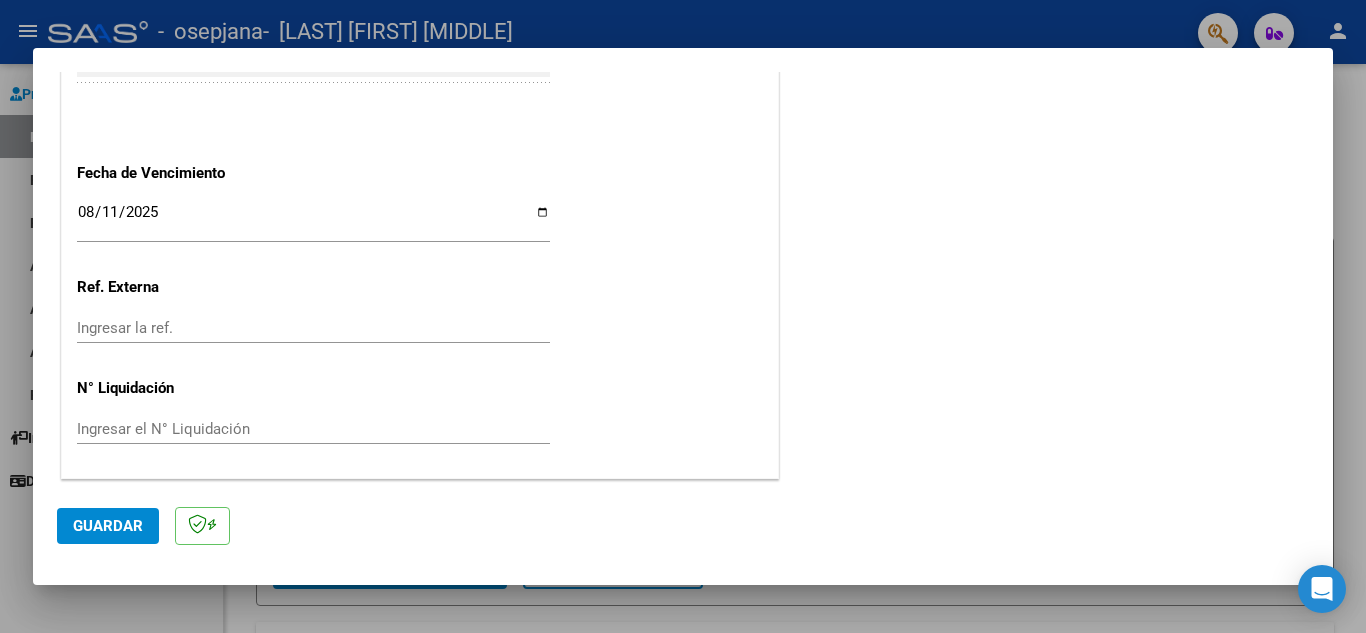 click on "Ingresar el N° Liquidación" at bounding box center [313, 429] 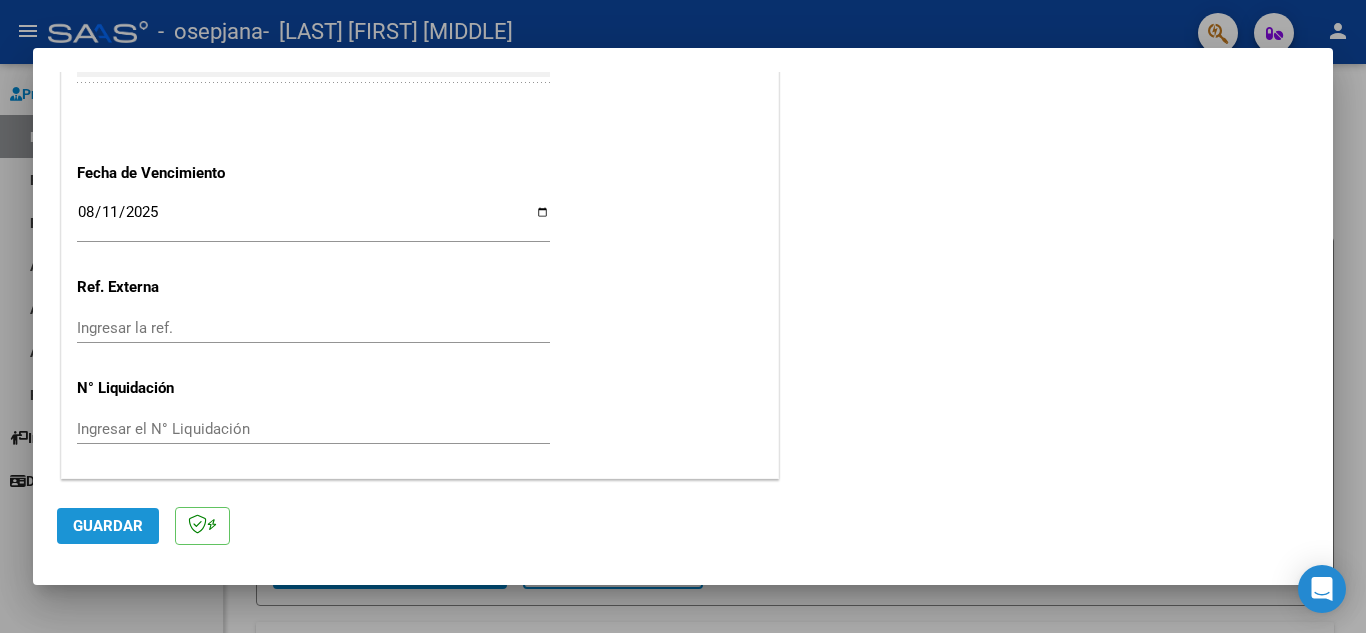 click on "Guardar" 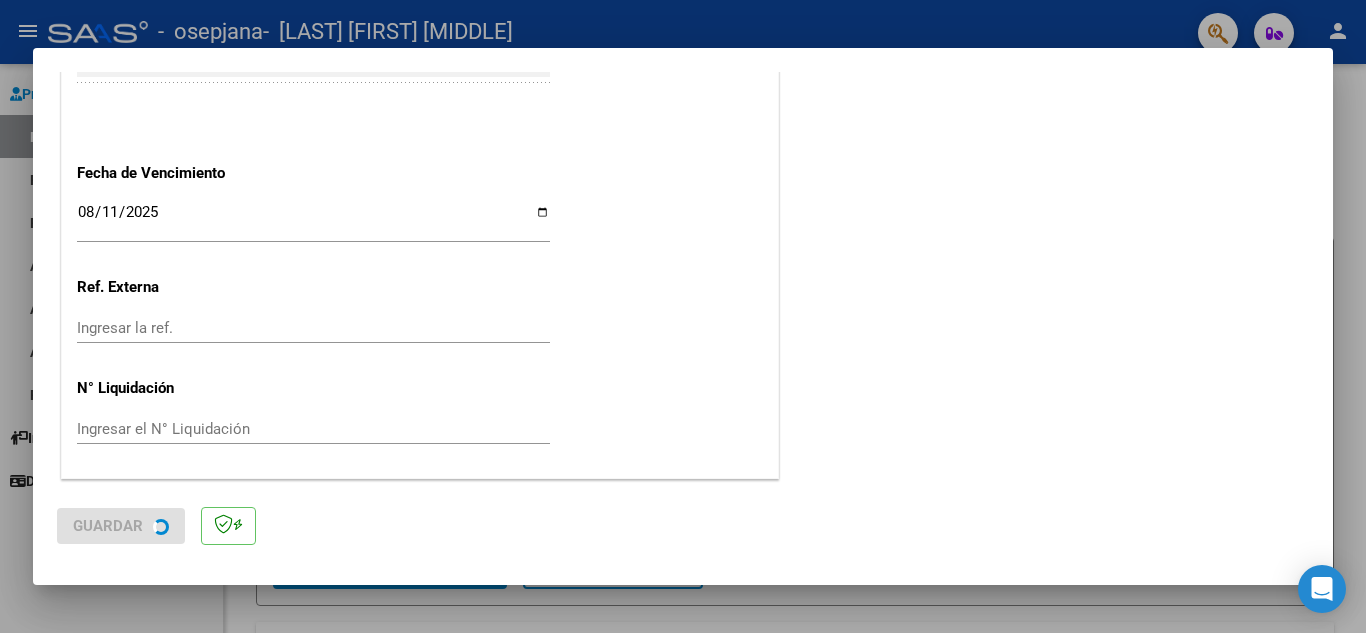 scroll, scrollTop: 0, scrollLeft: 0, axis: both 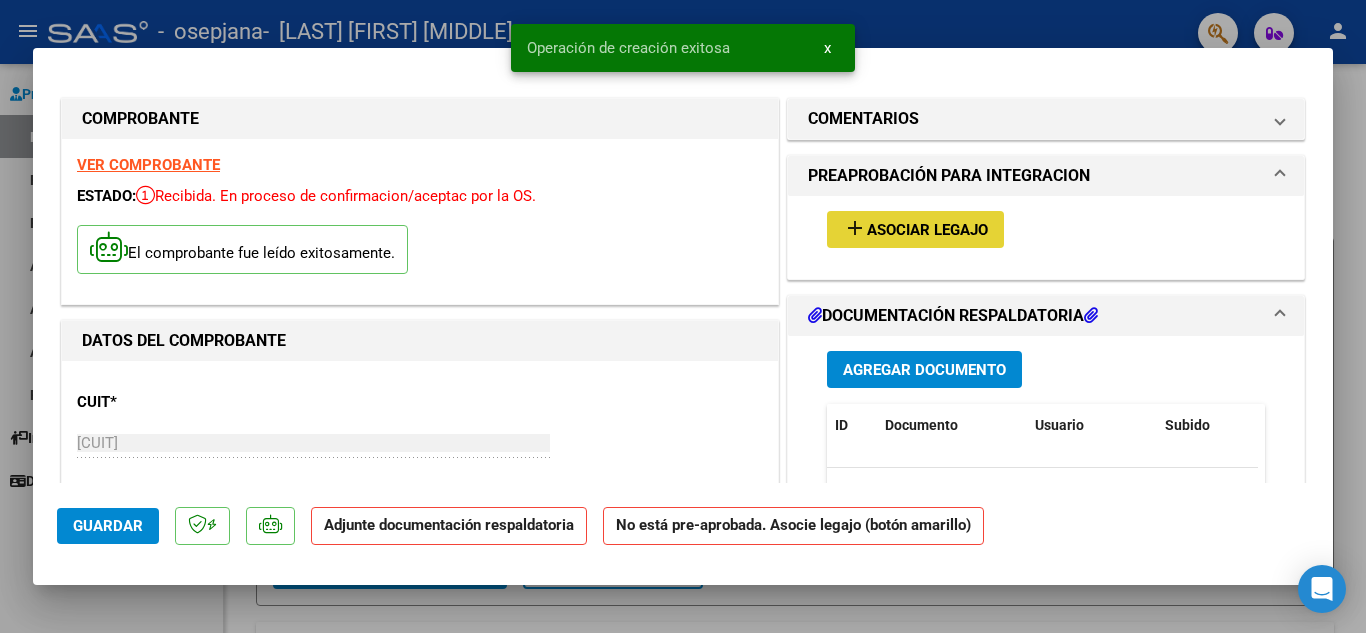 click on "Asociar Legajo" at bounding box center (927, 230) 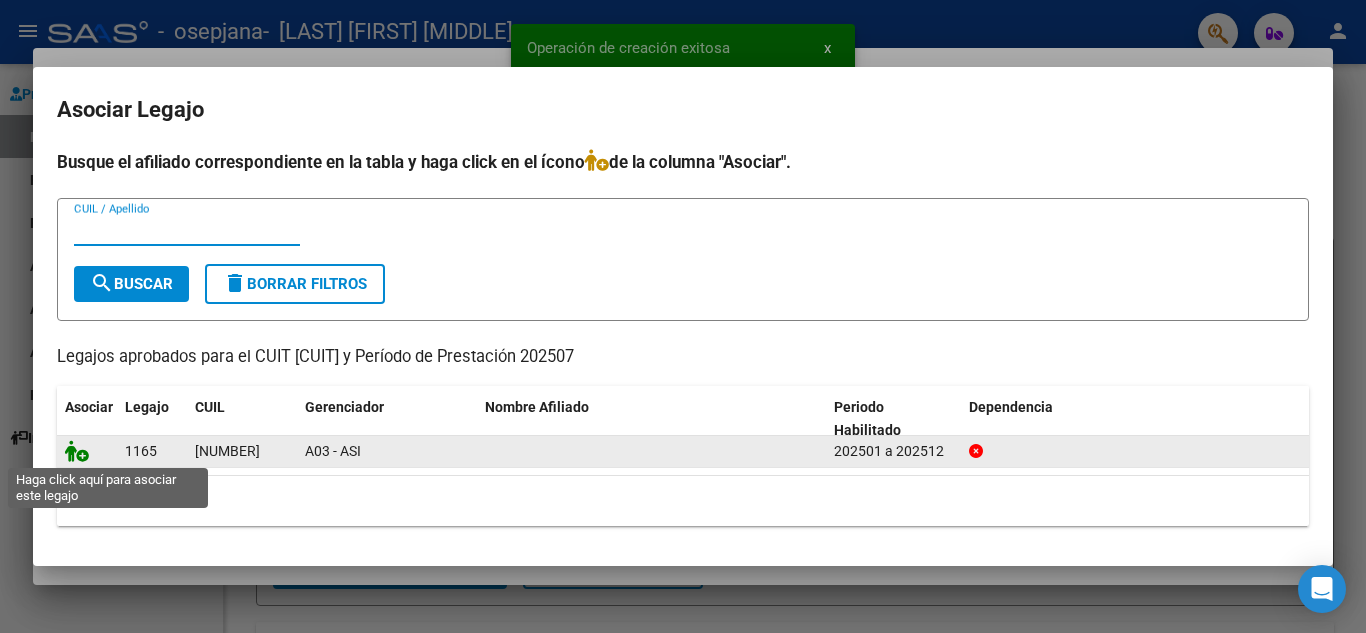 click 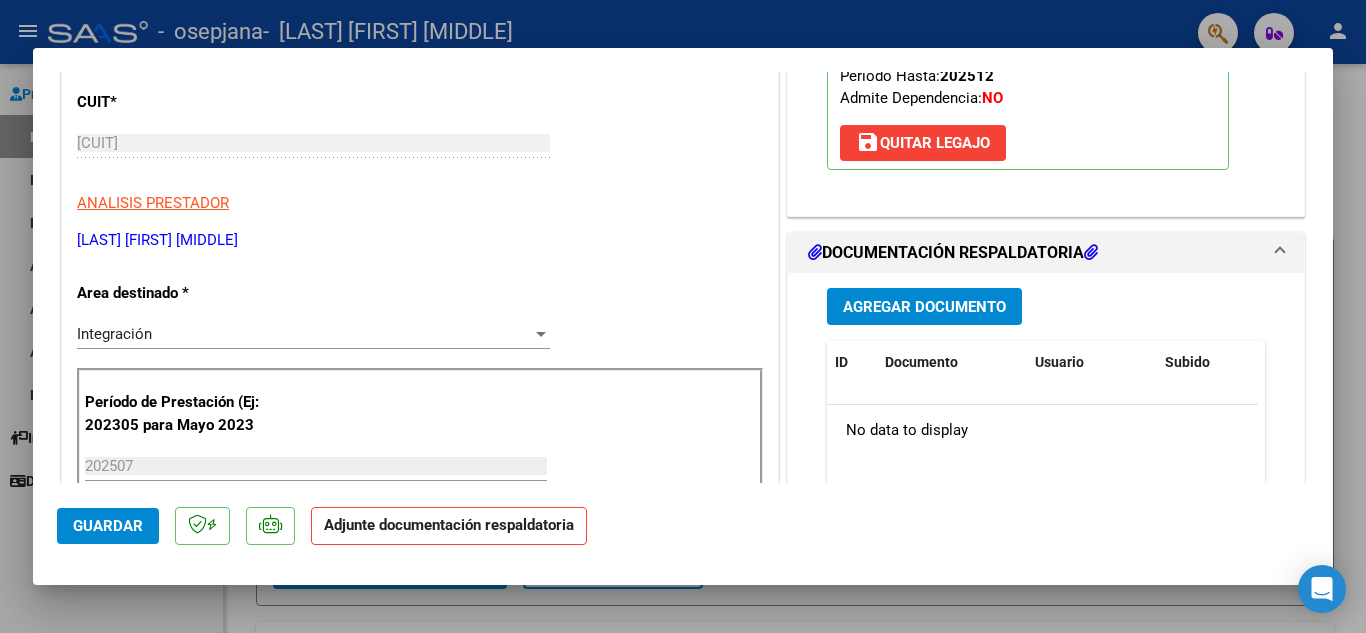 scroll, scrollTop: 400, scrollLeft: 0, axis: vertical 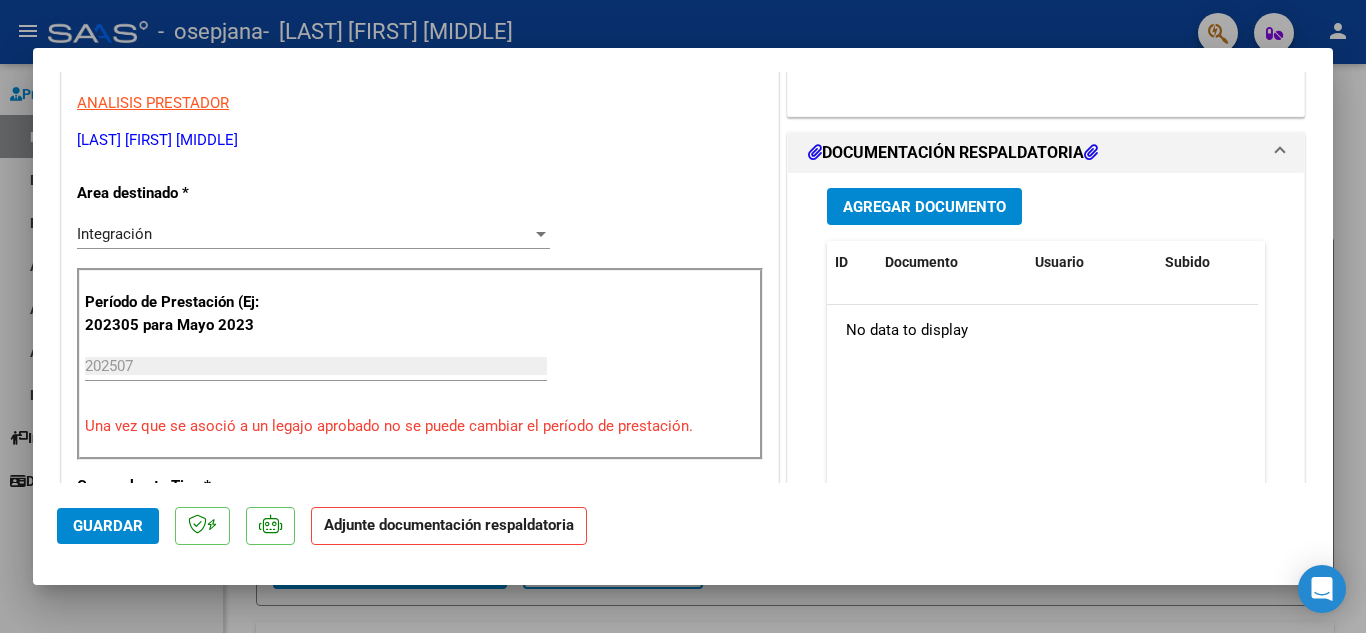 click on "Agregar Documento" at bounding box center [924, 207] 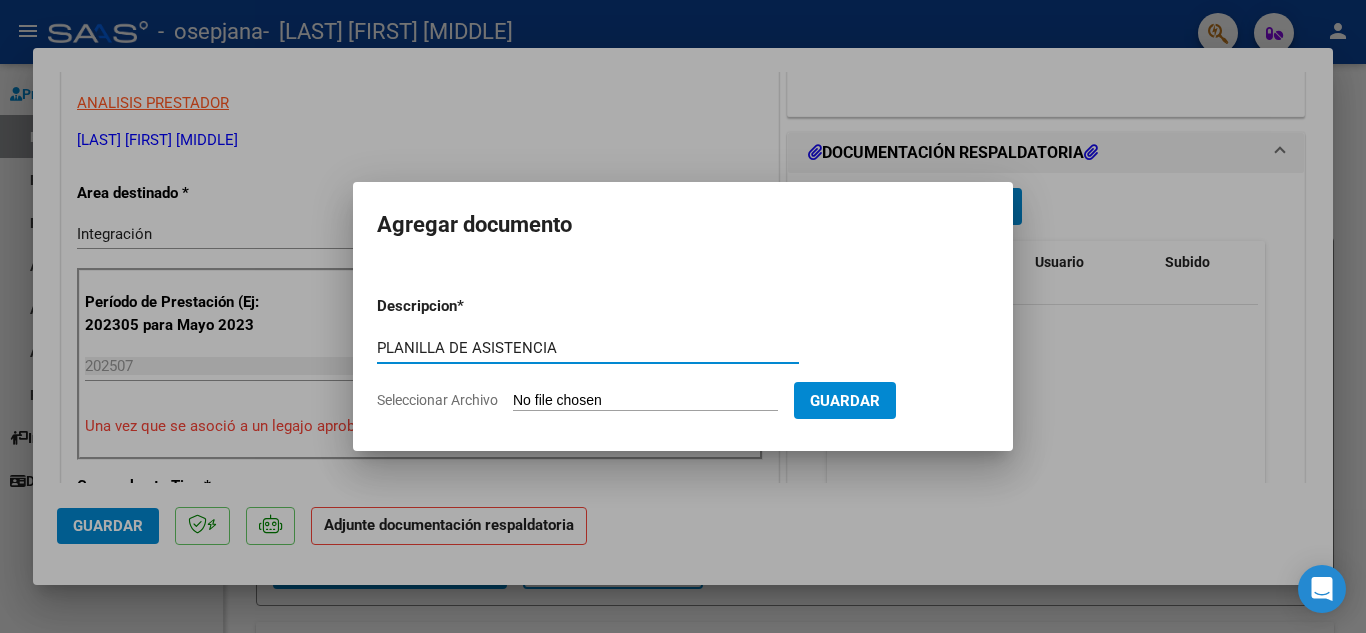 type on "PLANILLA DE ASISTENCIA" 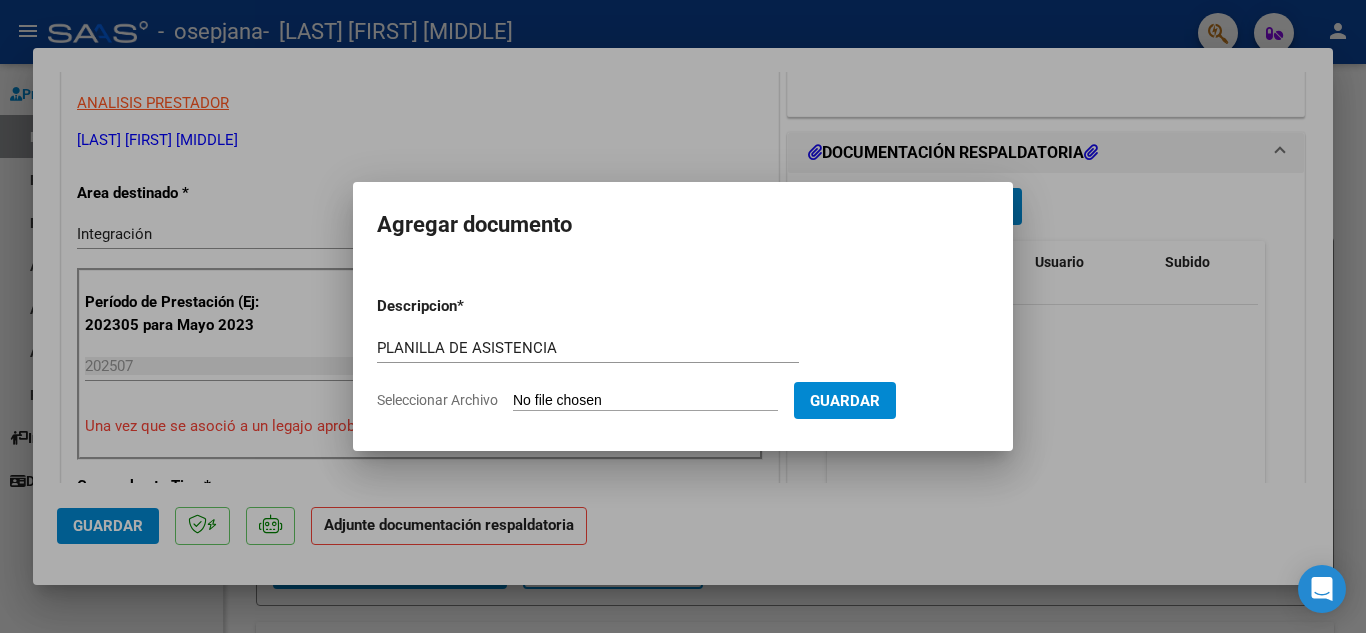 click on "Seleccionar Archivo" at bounding box center [645, 401] 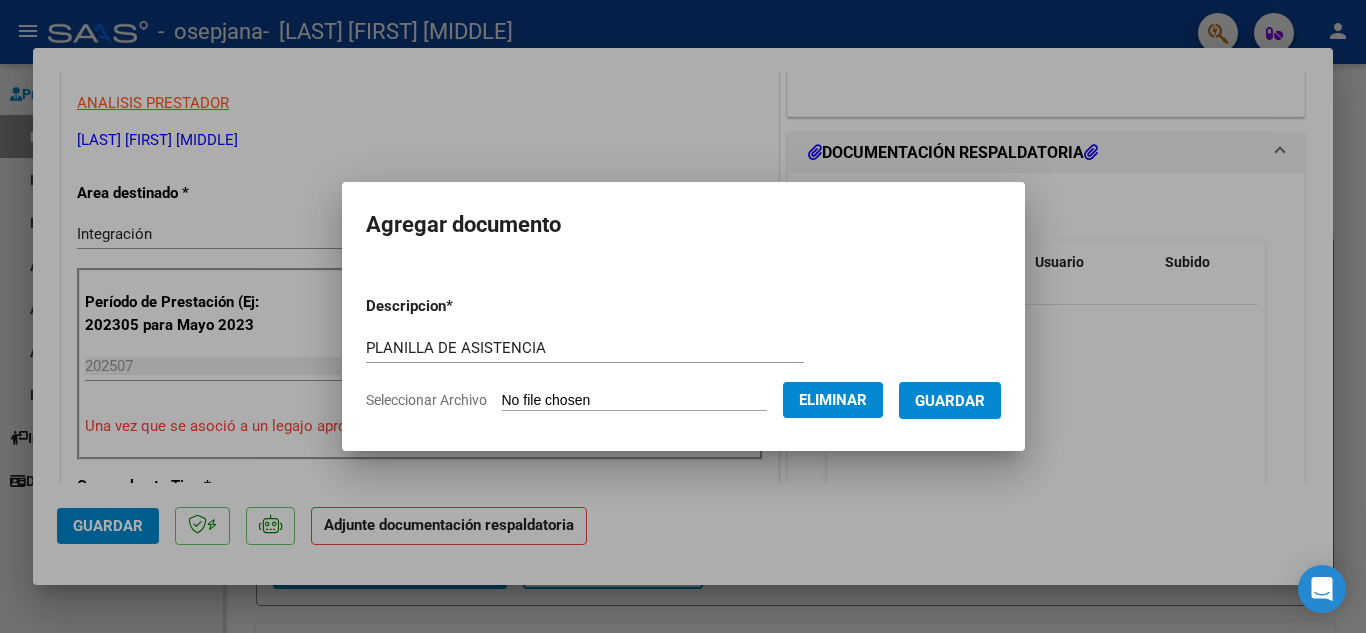 click on "Guardar" at bounding box center [950, 401] 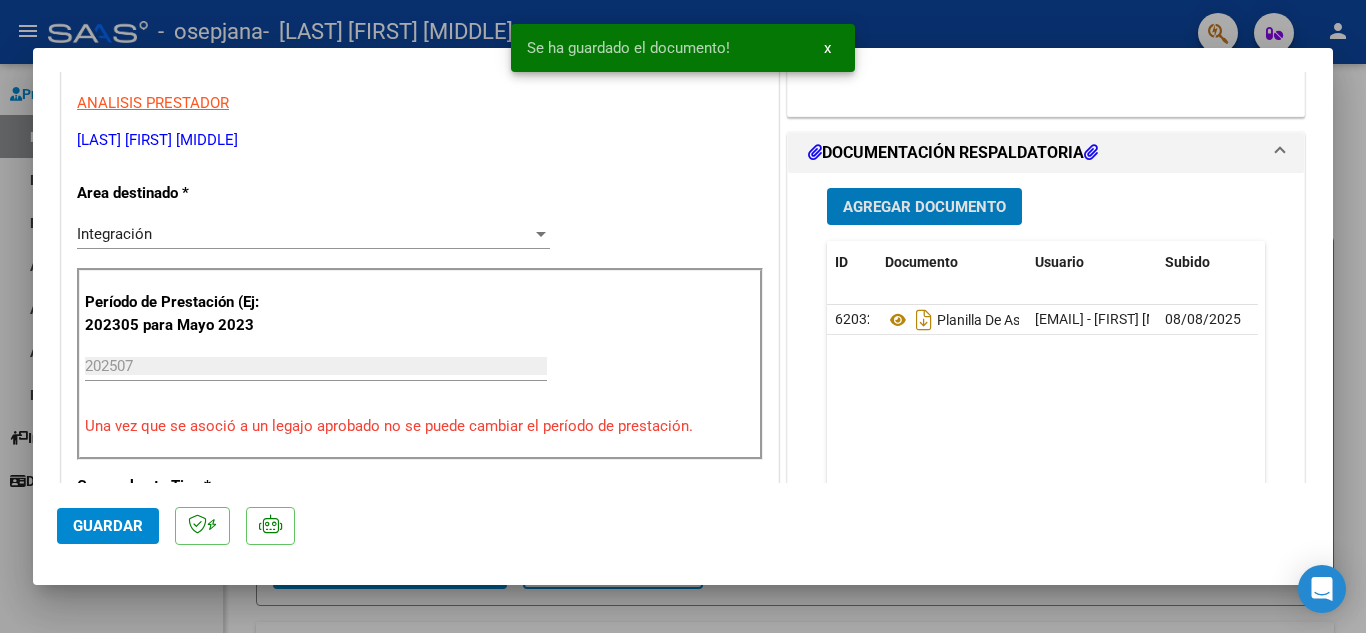 click on "Guardar" 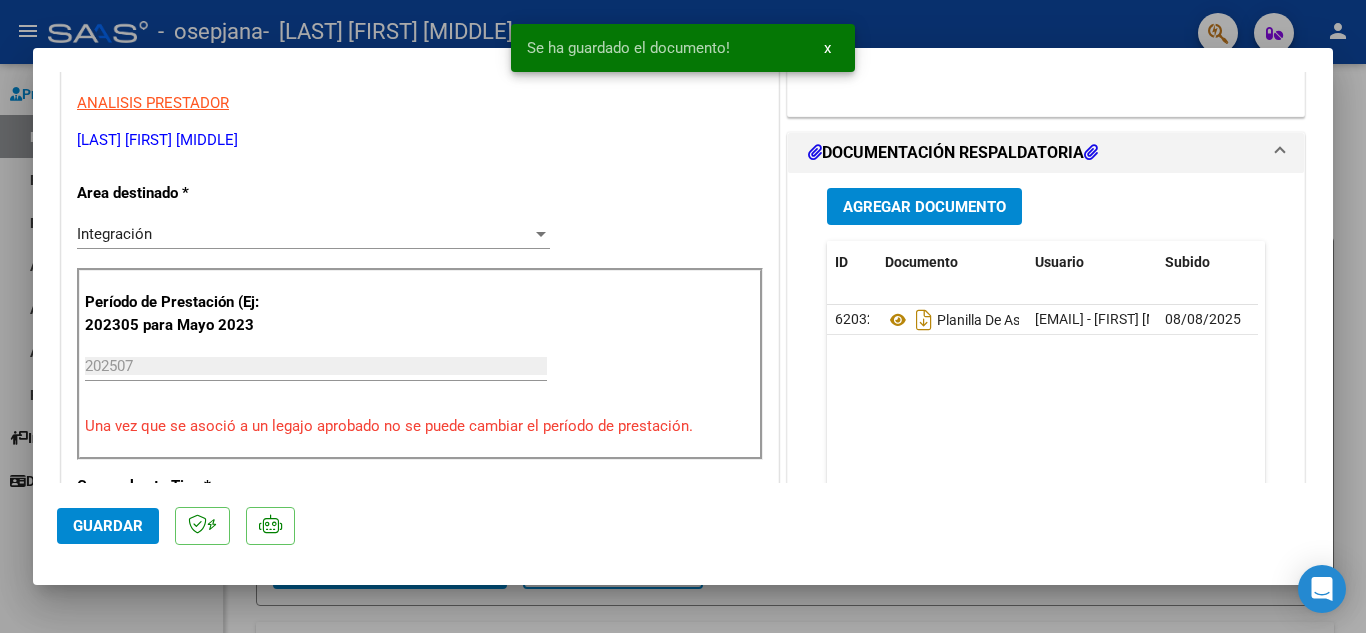 click on "Guardar" 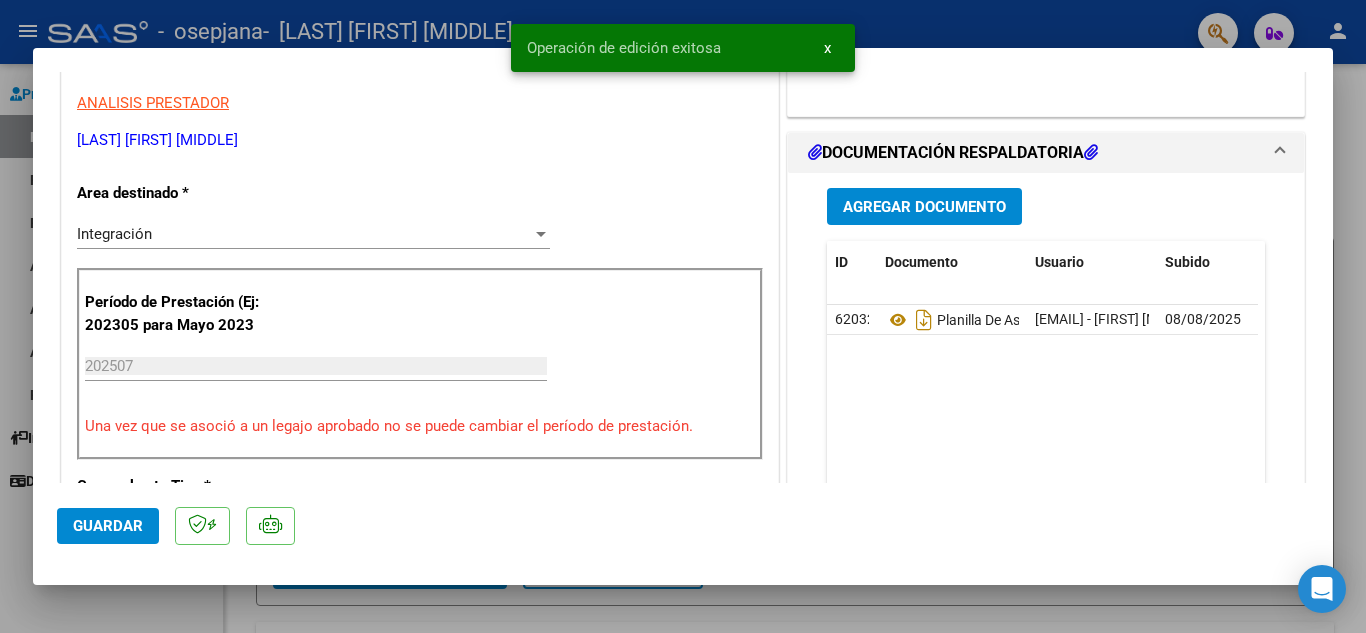 click at bounding box center [683, 316] 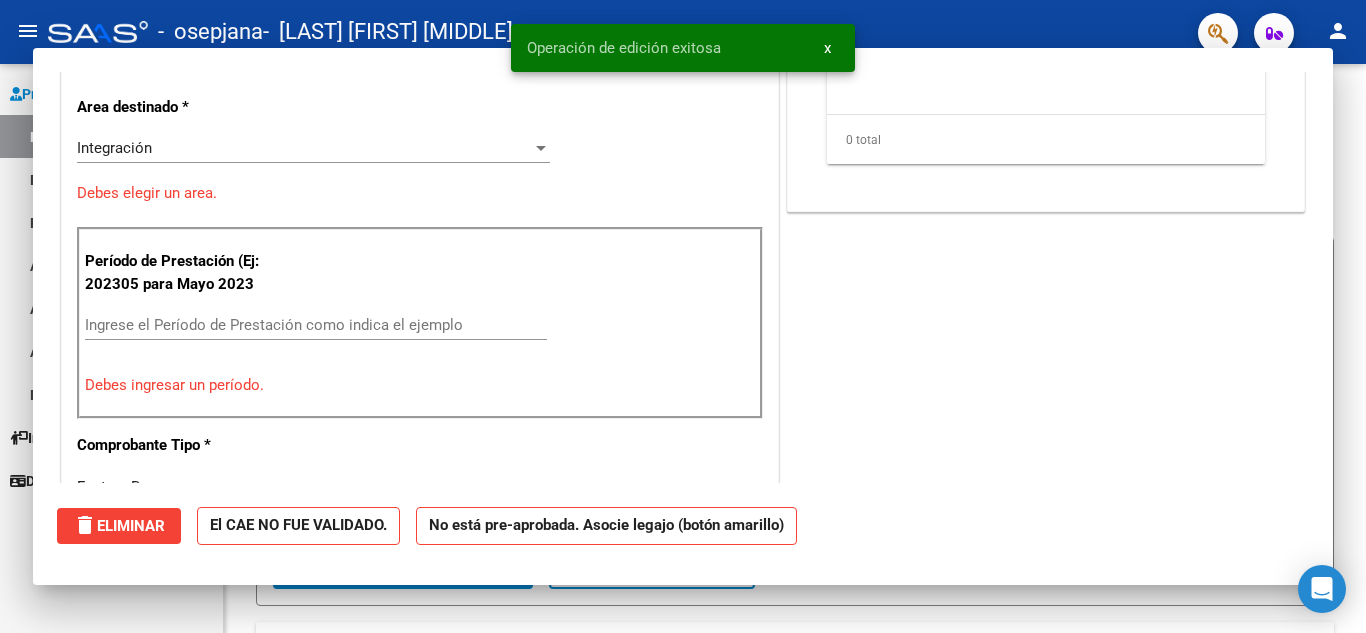 scroll, scrollTop: 339, scrollLeft: 0, axis: vertical 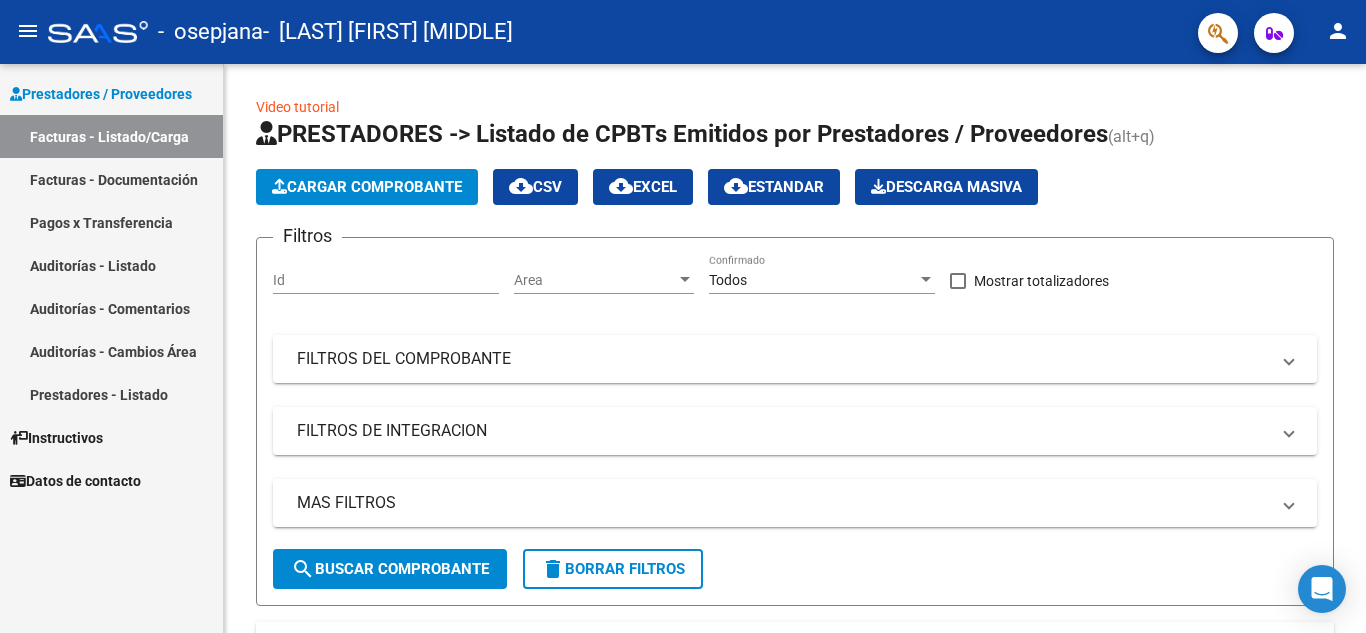 click on "person" 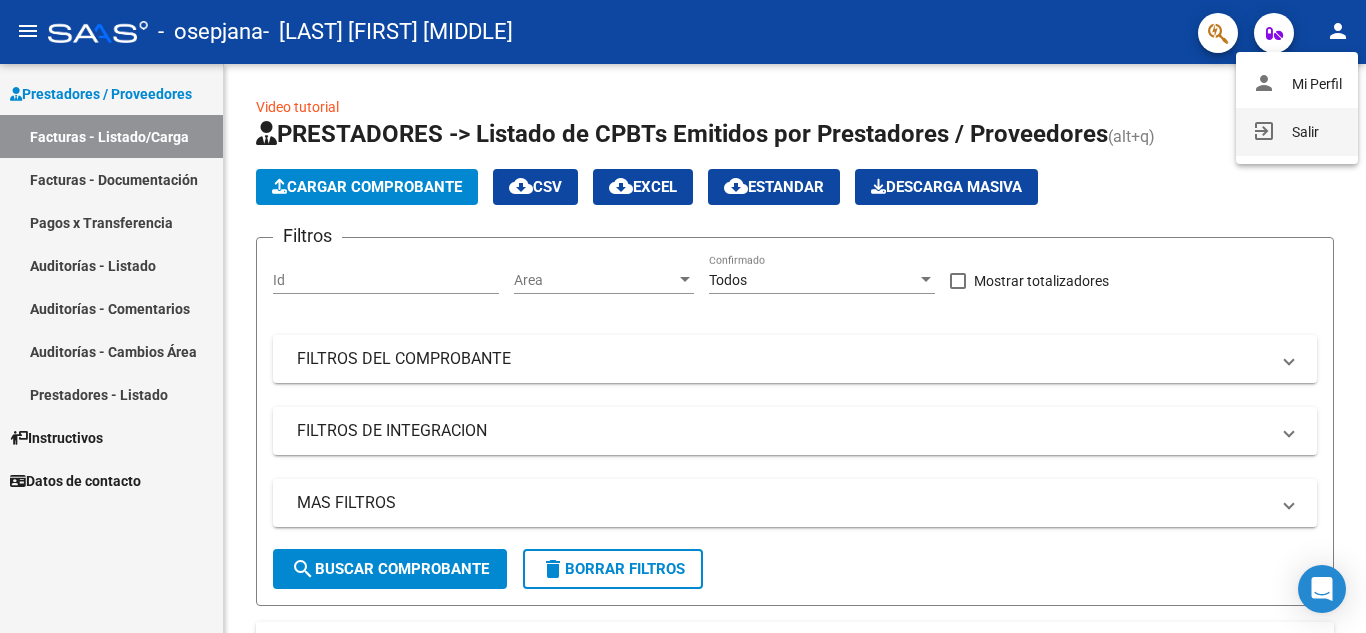 click on "exit_to_app" at bounding box center (1264, 131) 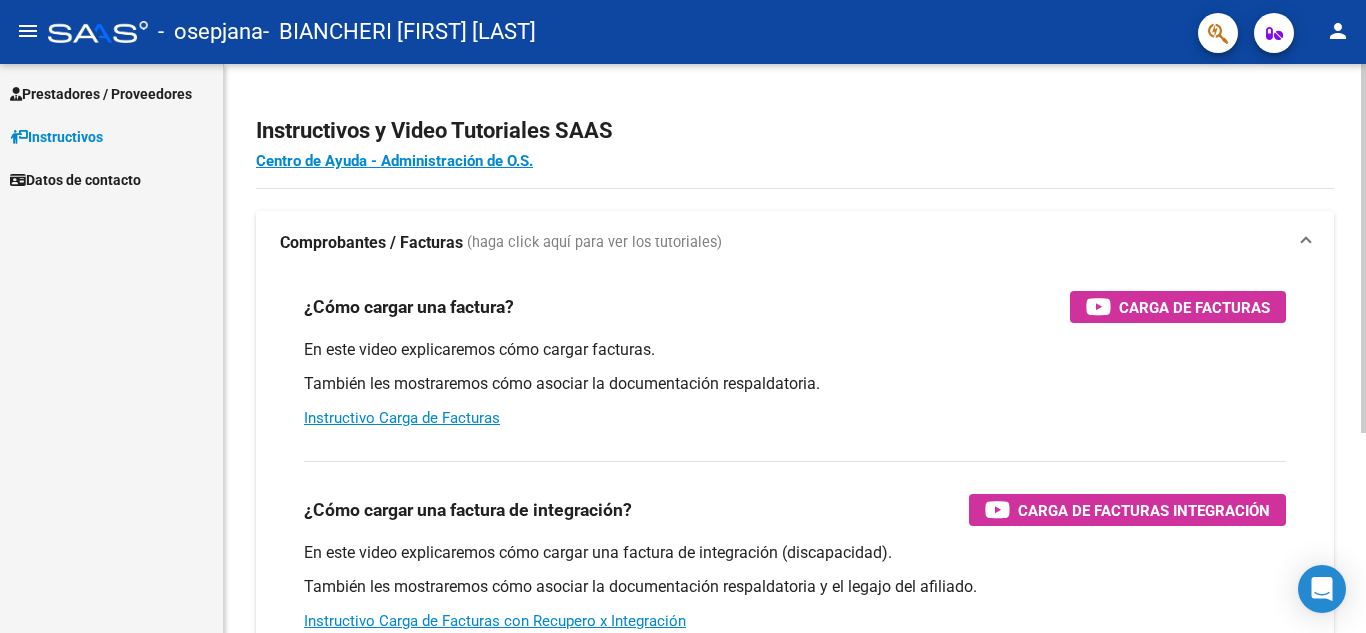 scroll, scrollTop: 0, scrollLeft: 0, axis: both 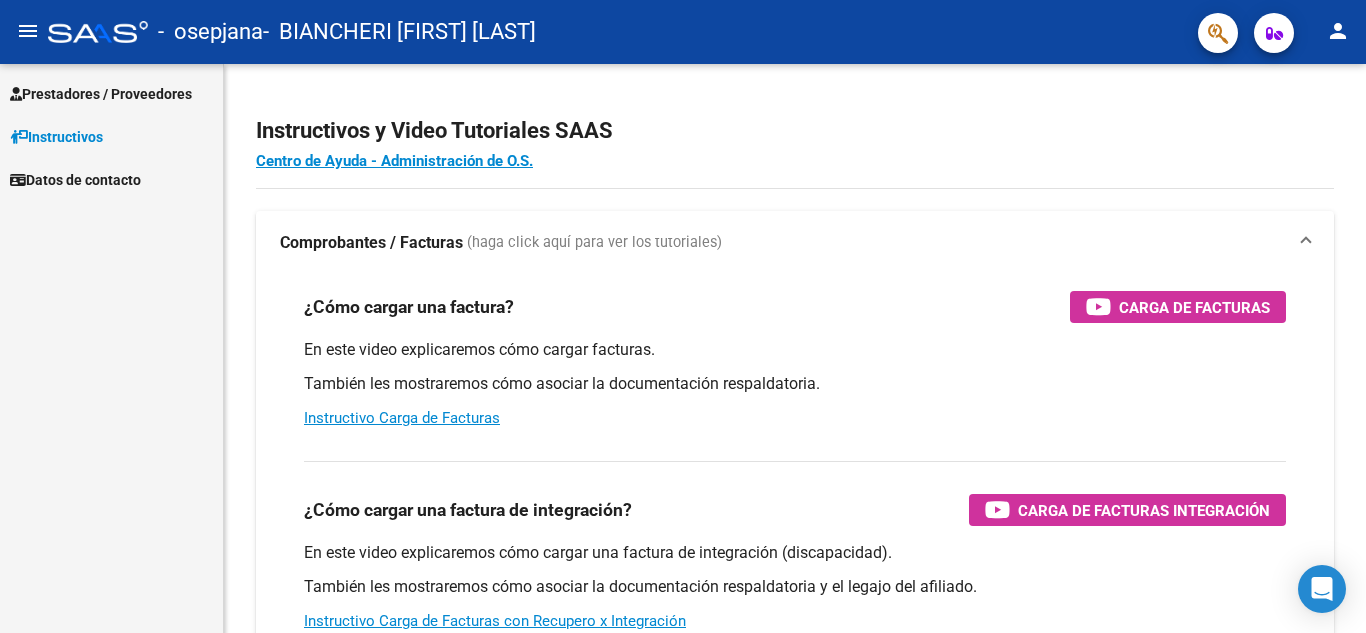 click on "Prestadores / Proveedores" at bounding box center [101, 94] 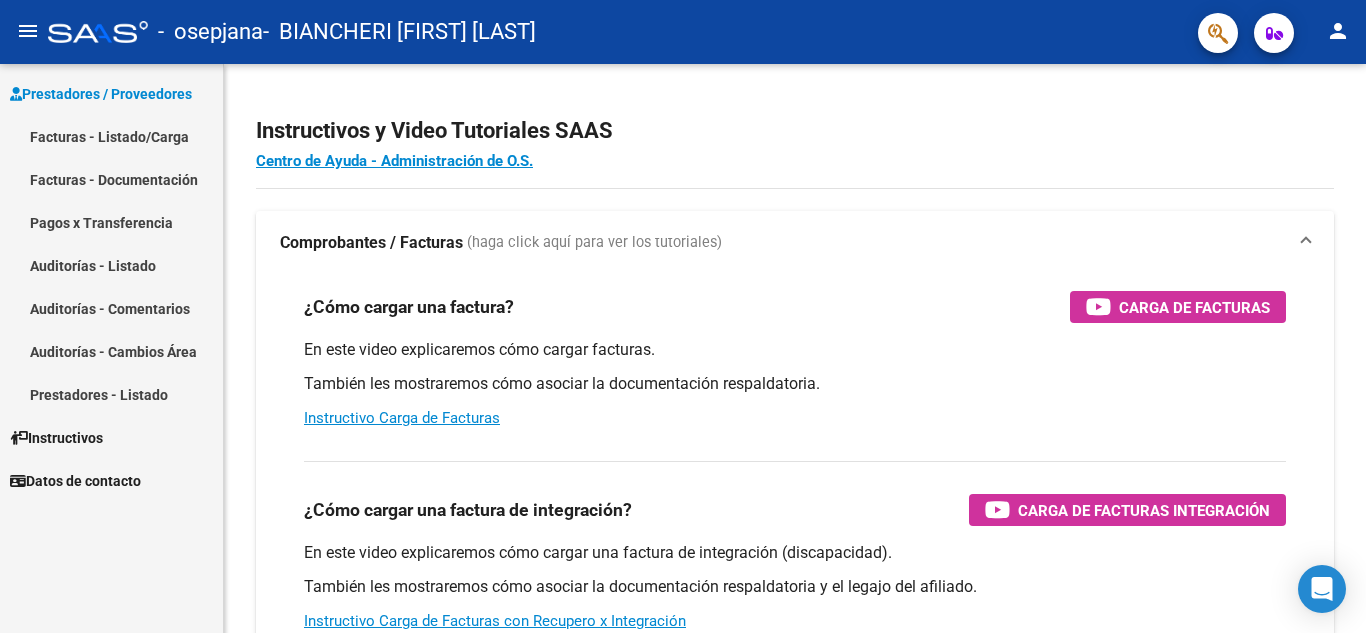 click on "Facturas - Listado/Carga" at bounding box center [111, 136] 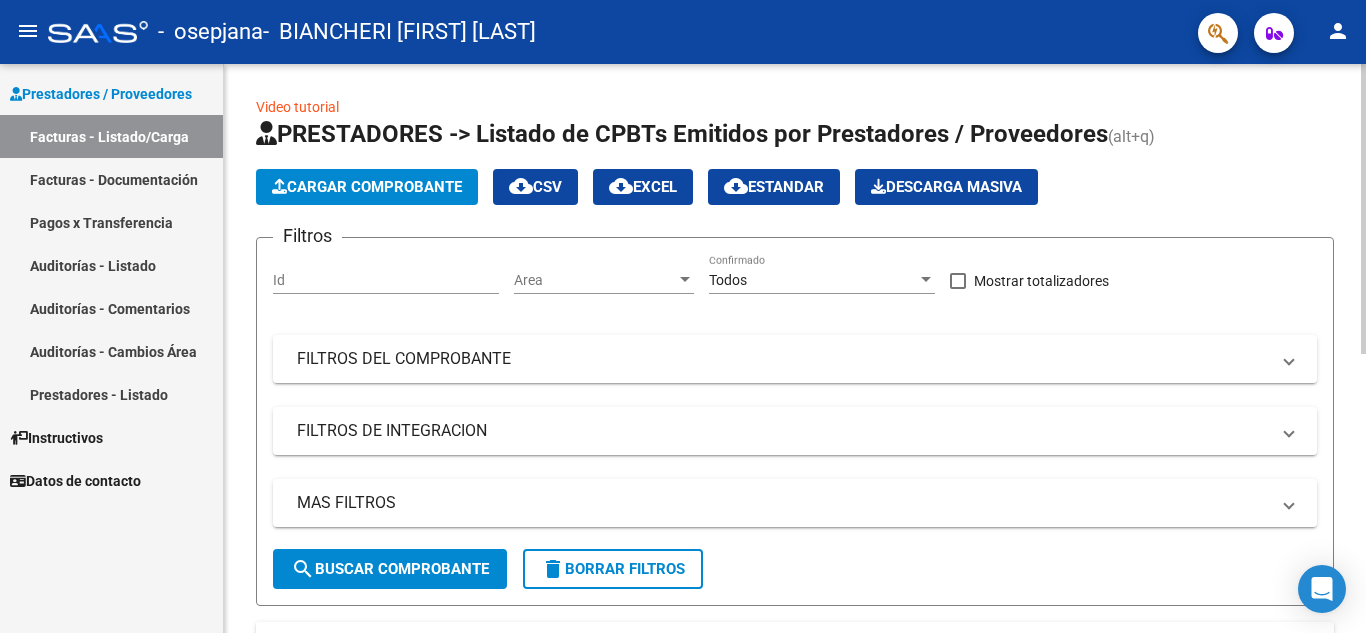 click on "Cargar Comprobante" 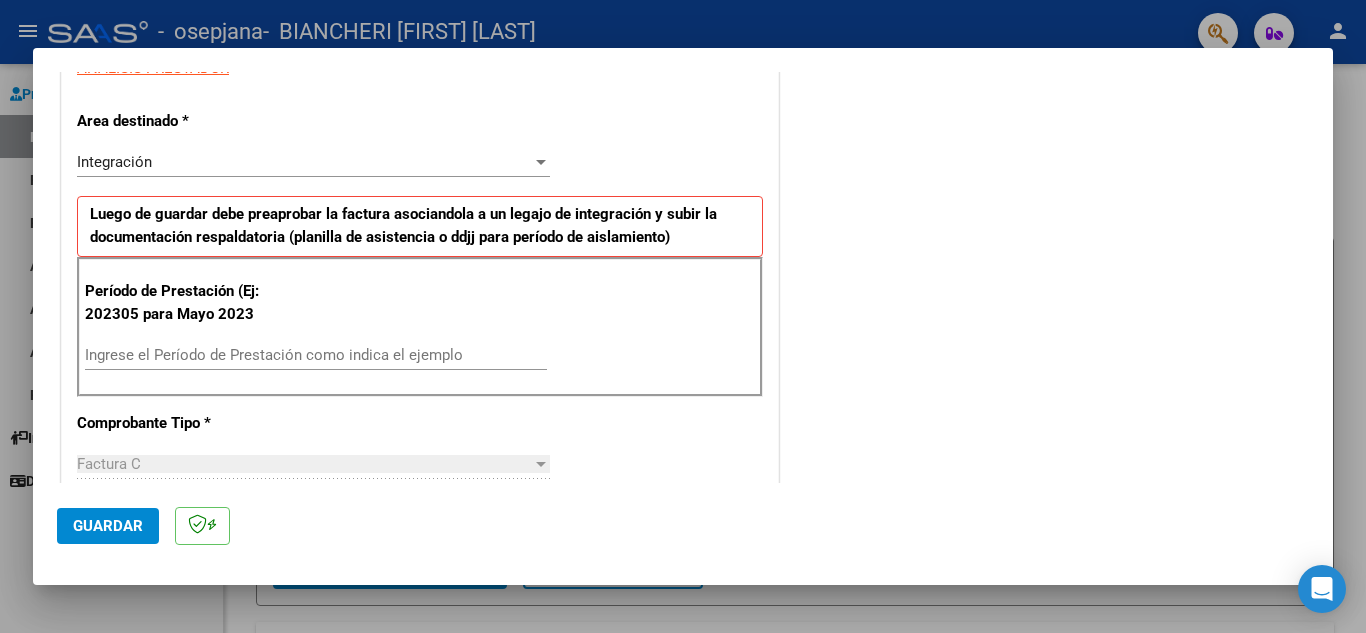 scroll, scrollTop: 400, scrollLeft: 0, axis: vertical 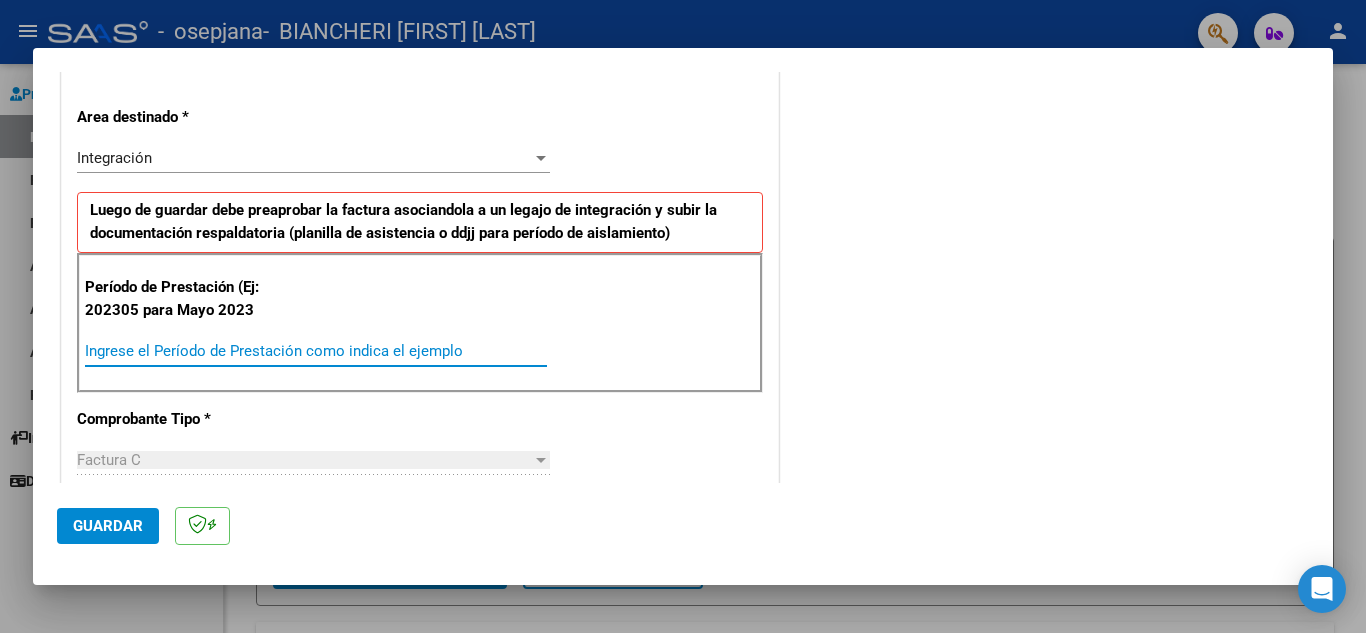 click on "Ingrese el Período de Prestación como indica el ejemplo" at bounding box center [316, 351] 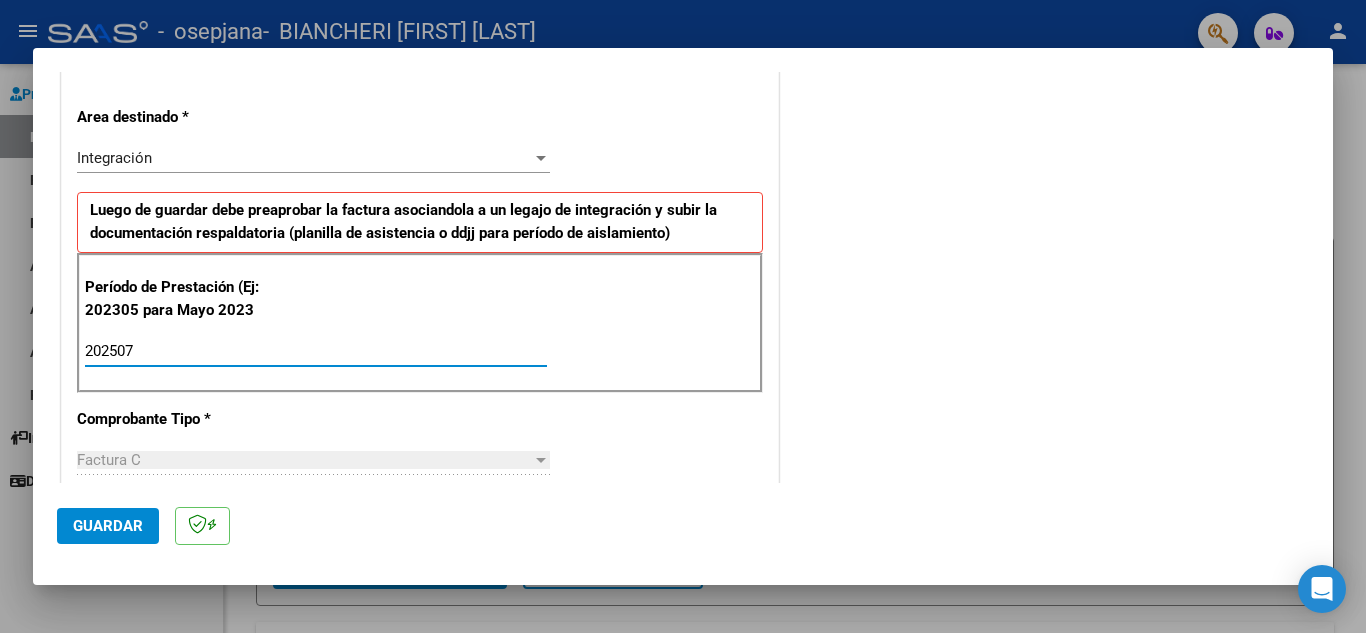 type on "202507" 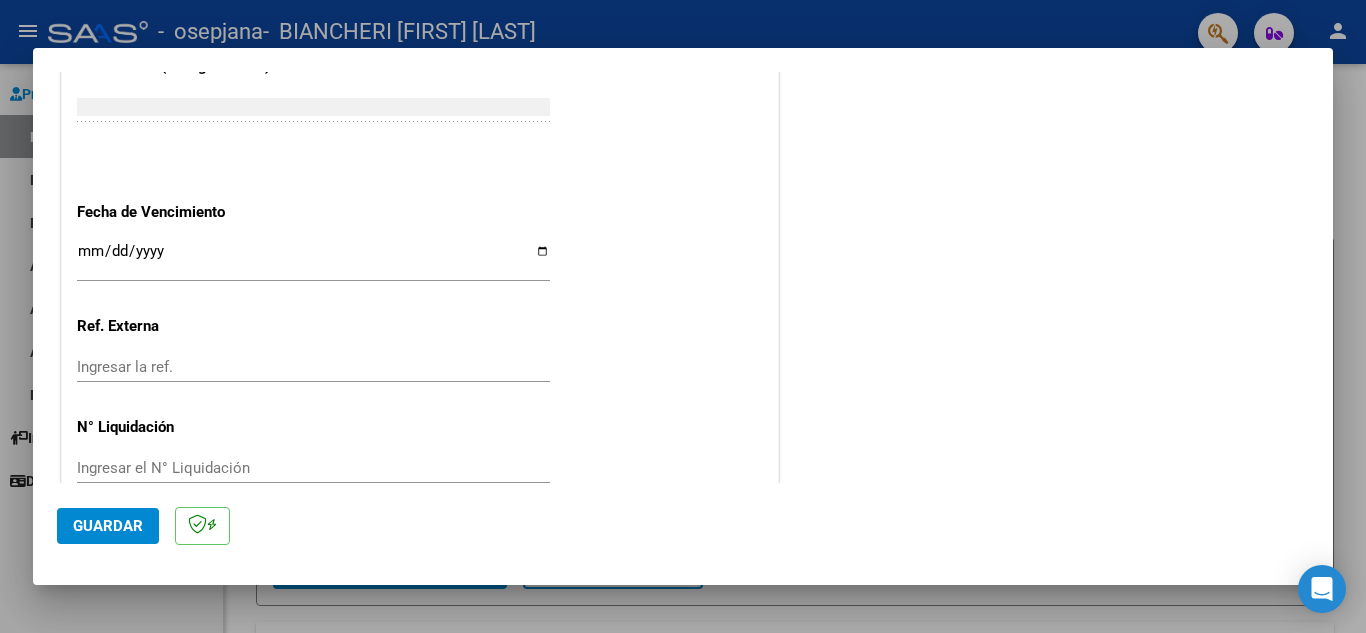 scroll, scrollTop: 1300, scrollLeft: 0, axis: vertical 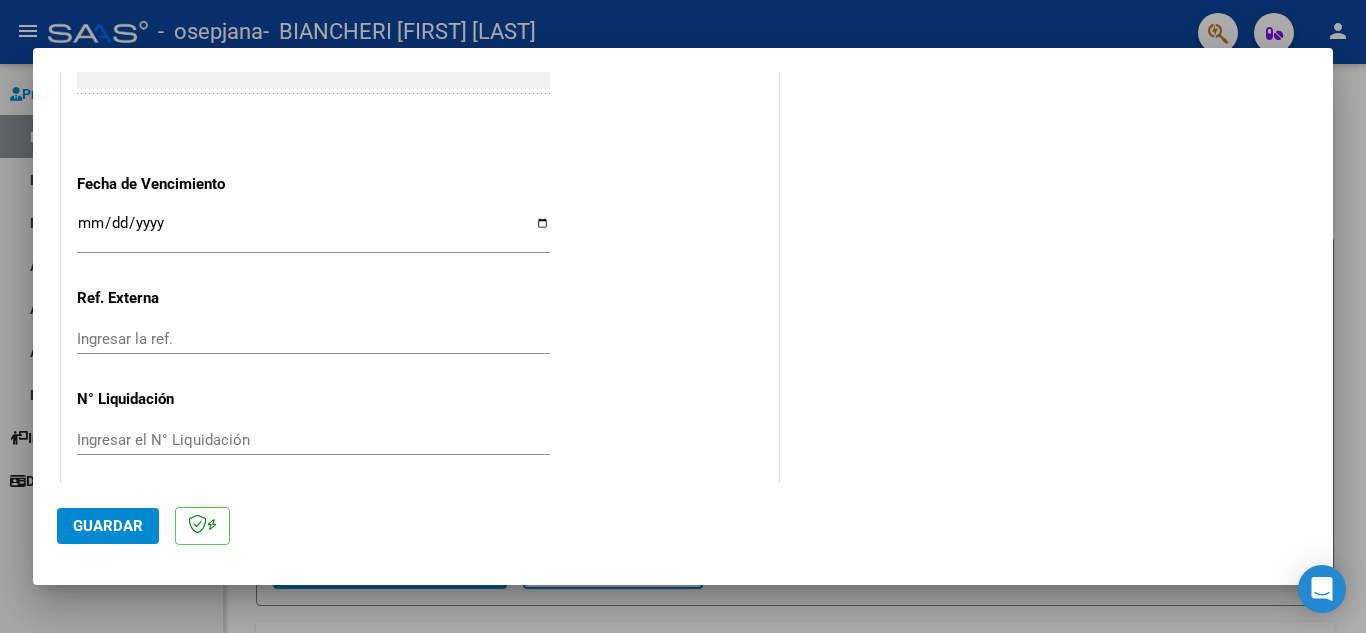 click on "Ingresar la fecha" at bounding box center (313, 231) 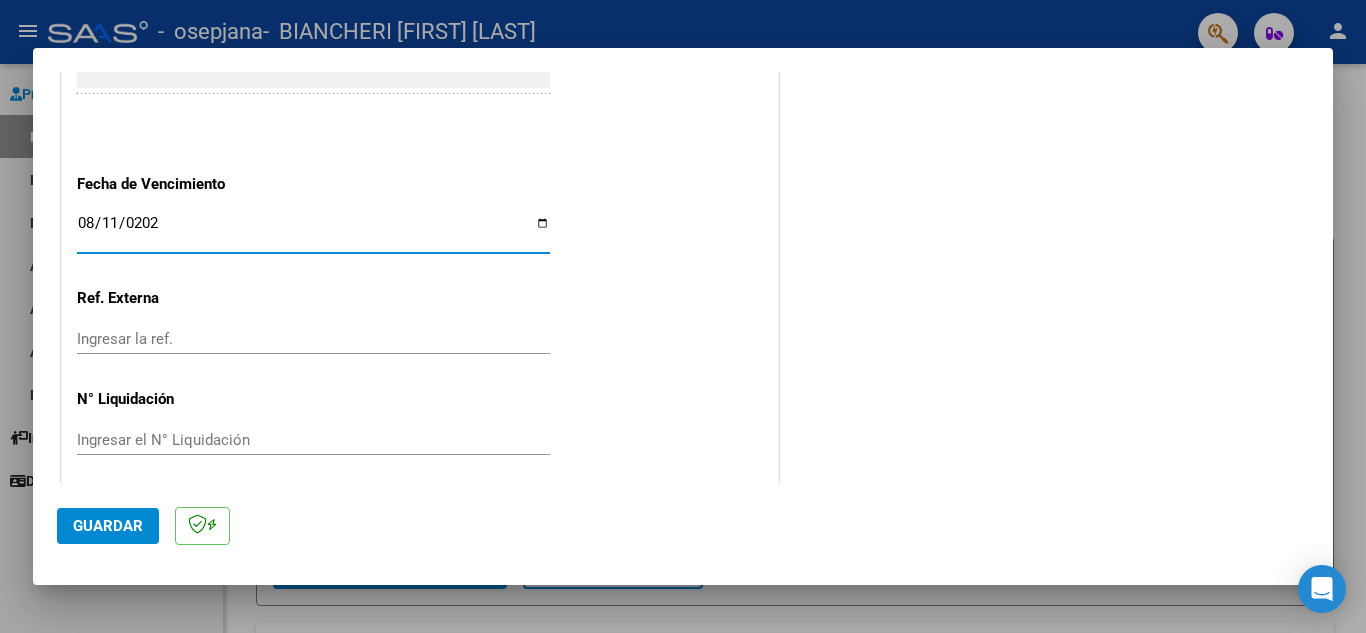 type on "2025-08-11" 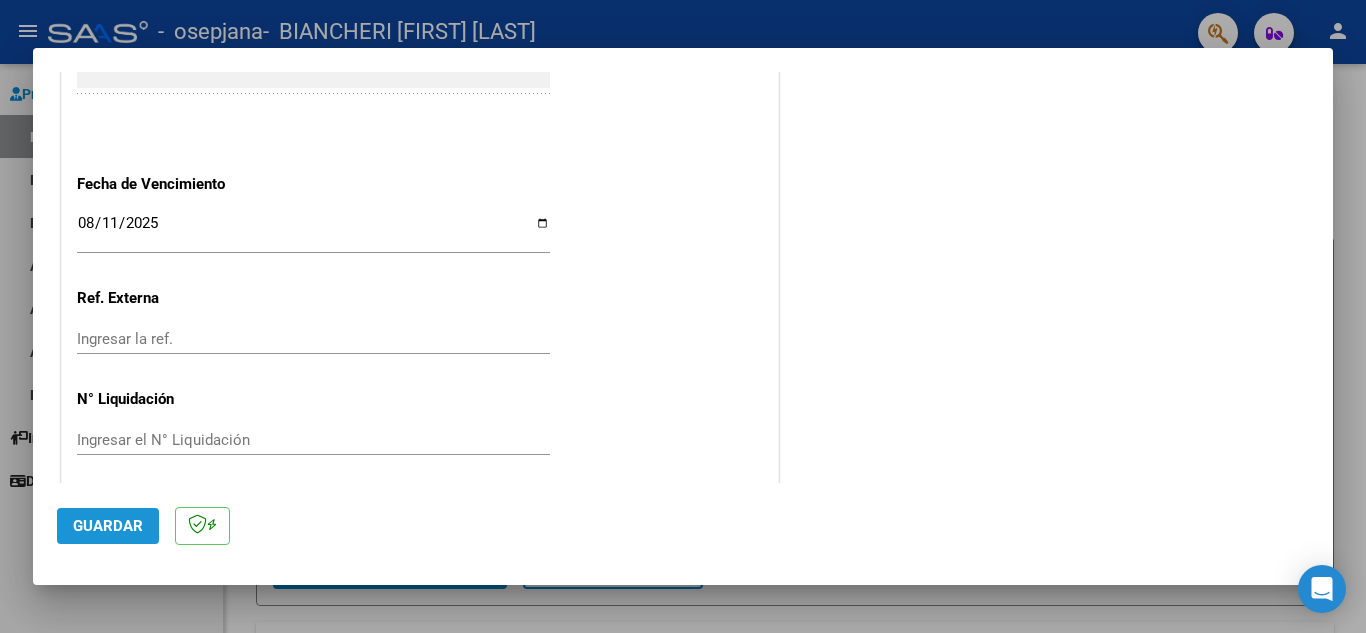 click on "Guardar" 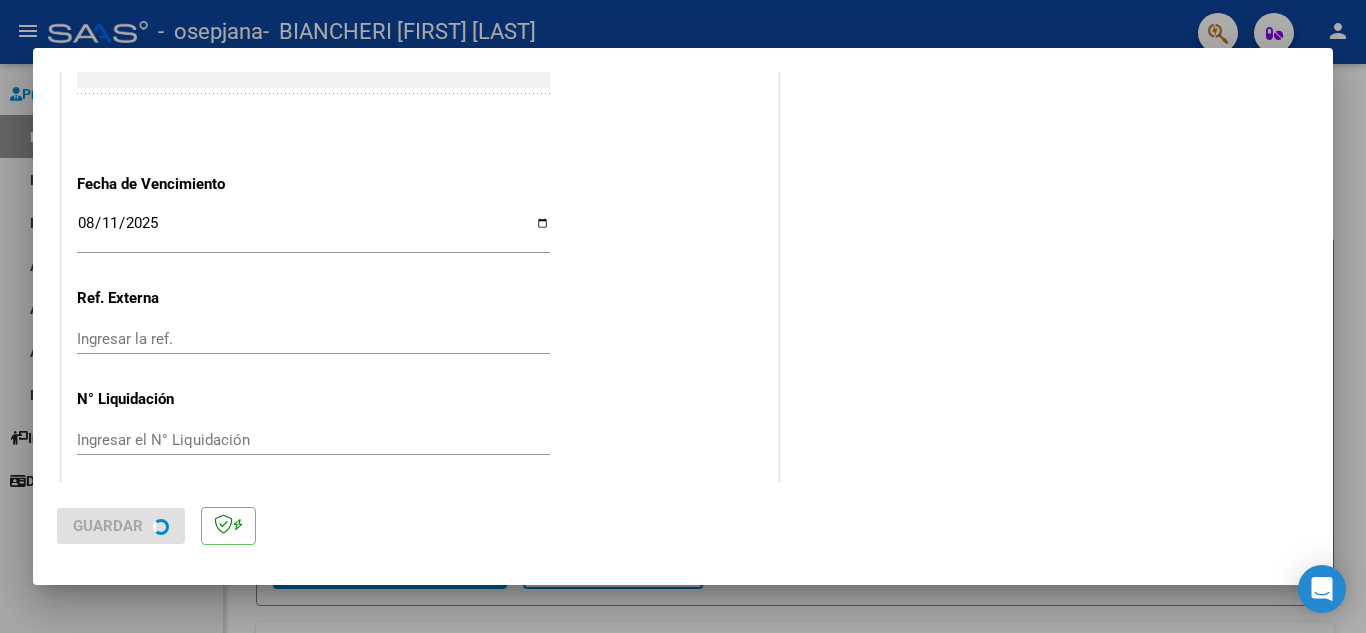 scroll, scrollTop: 0, scrollLeft: 0, axis: both 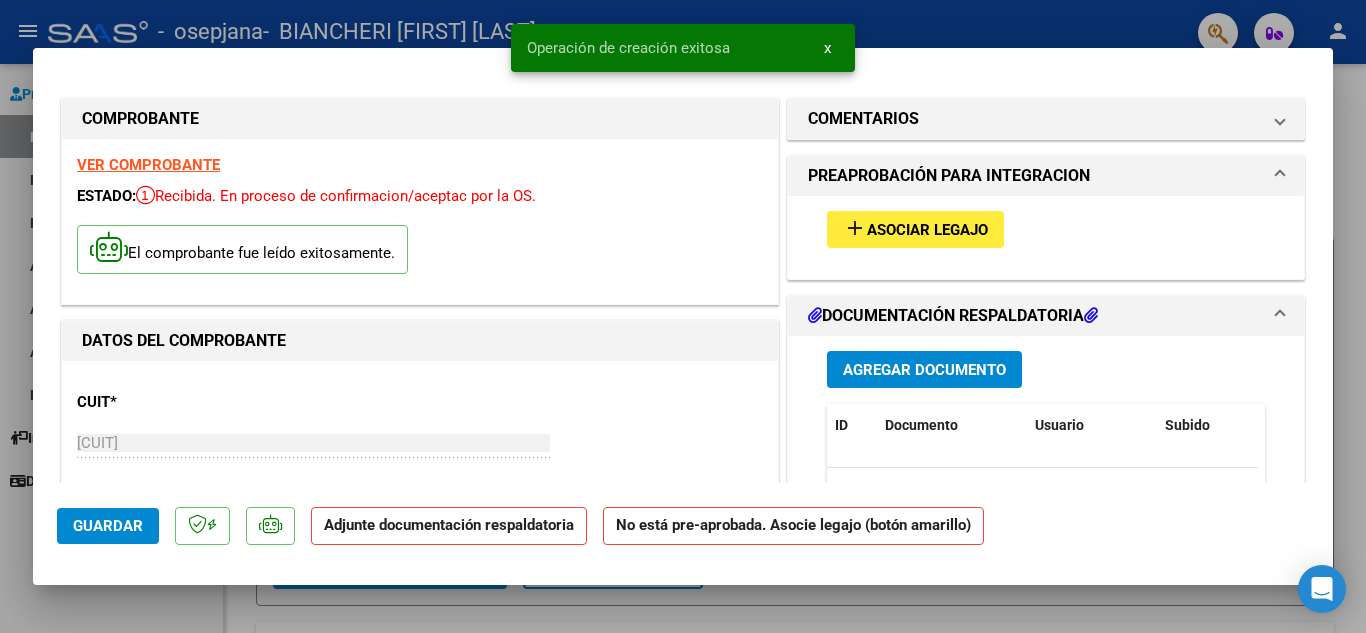click on "Asociar Legajo" at bounding box center (927, 230) 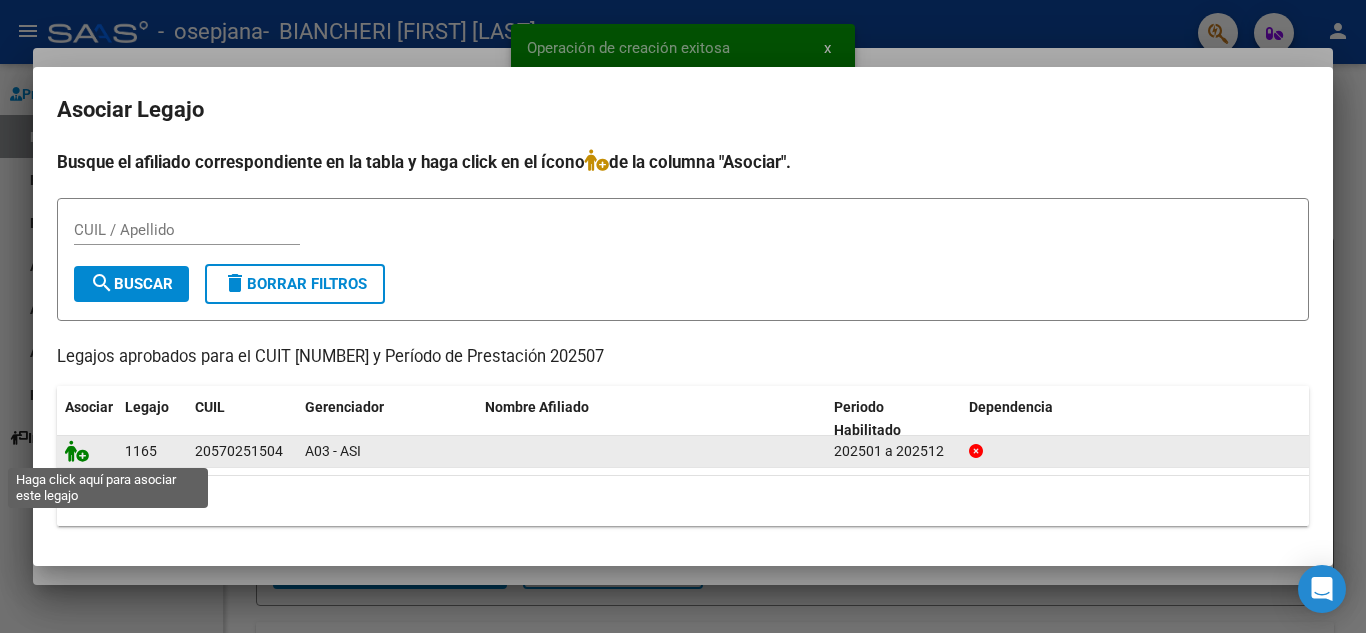 click 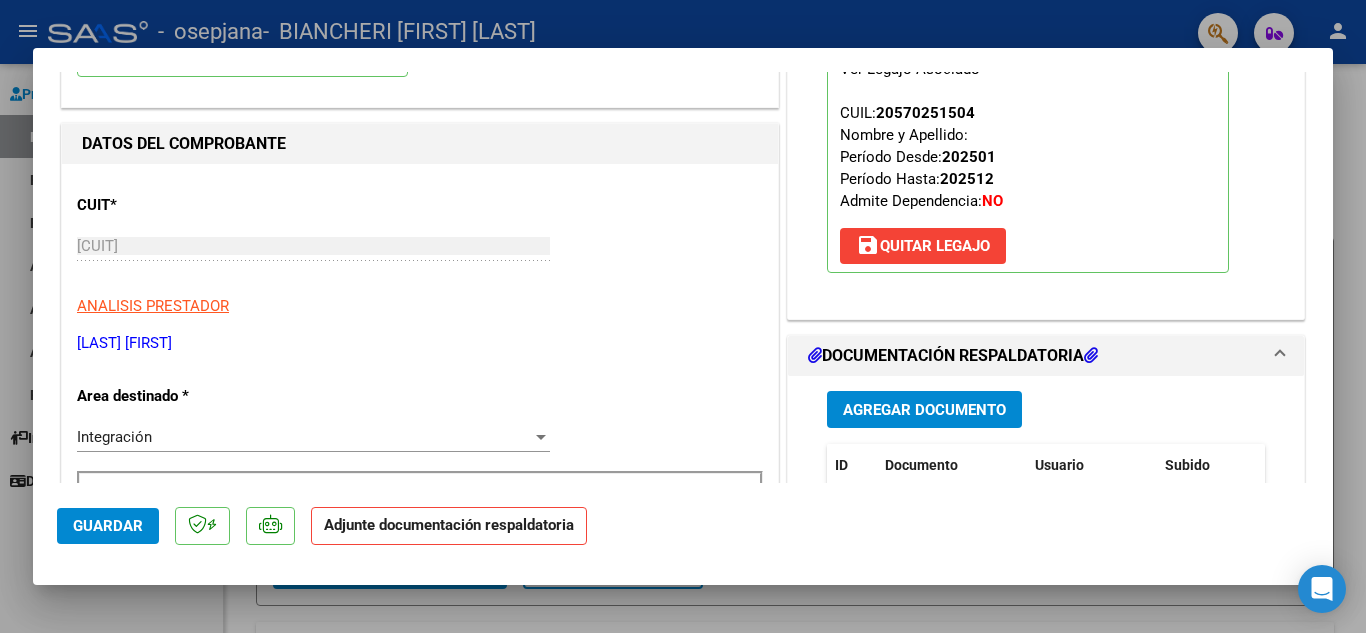 scroll, scrollTop: 300, scrollLeft: 0, axis: vertical 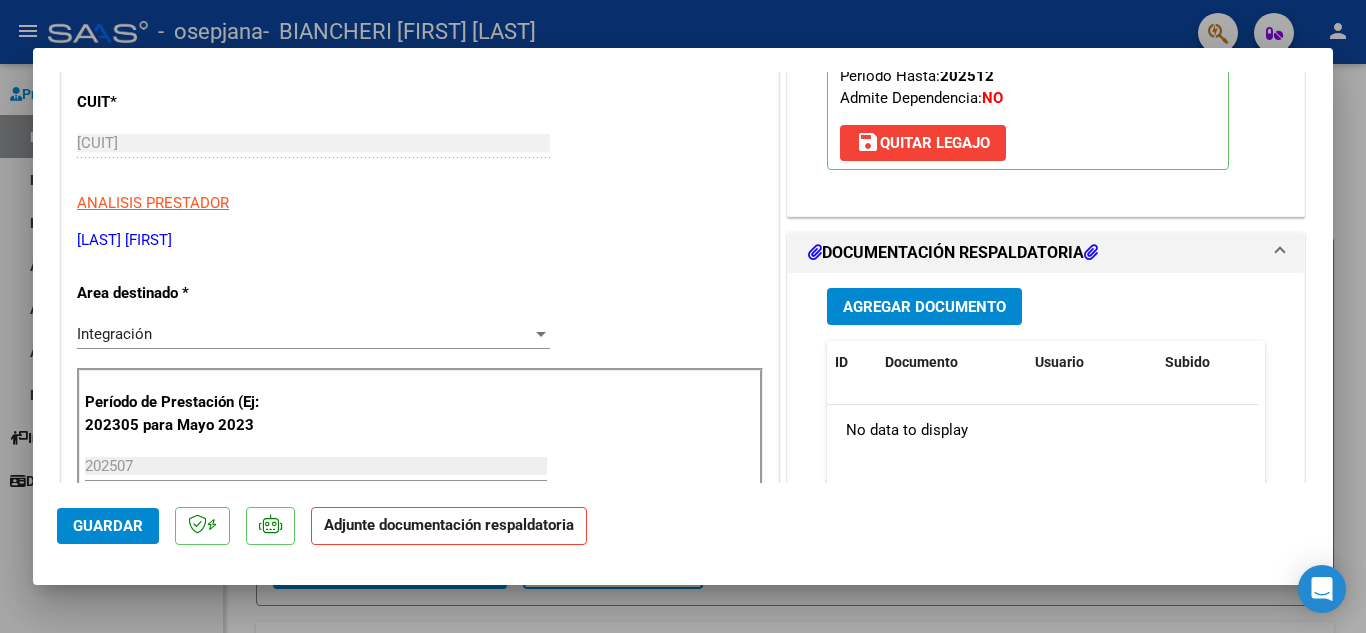 click on "Agregar Documento" at bounding box center [924, 306] 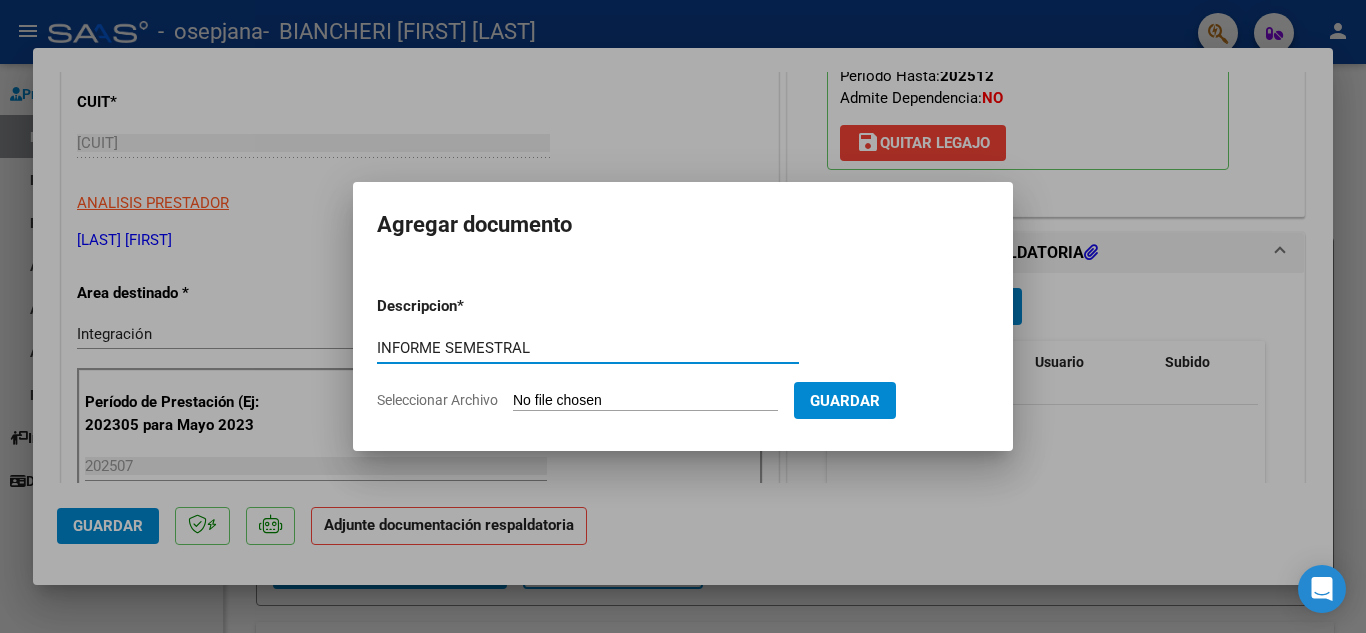 type on "INFORME SEMESTRAL" 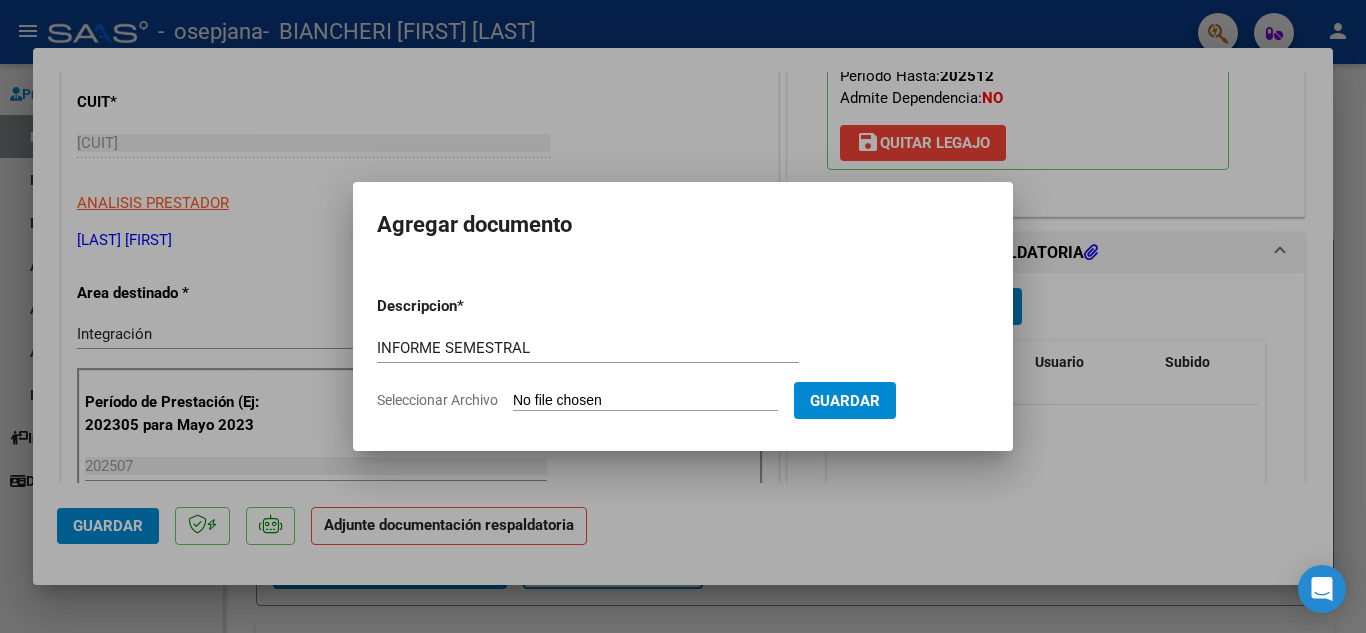 click on "Seleccionar Archivo" at bounding box center (645, 401) 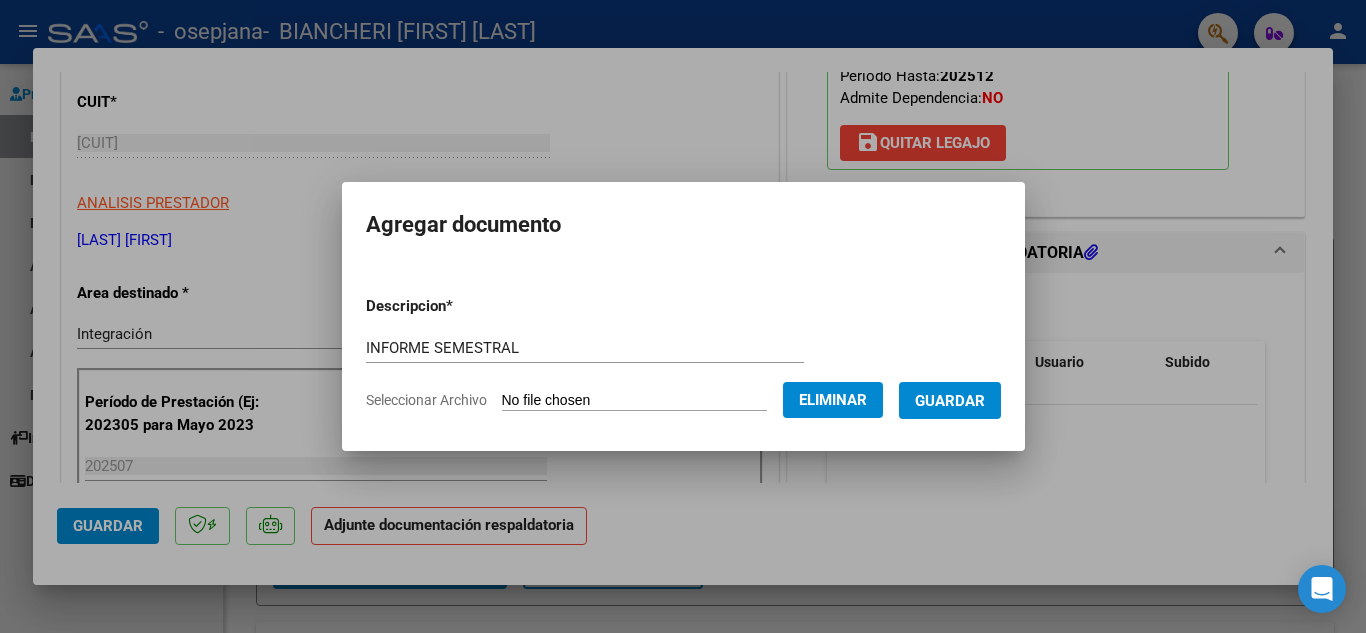 click on "Guardar" at bounding box center (950, 401) 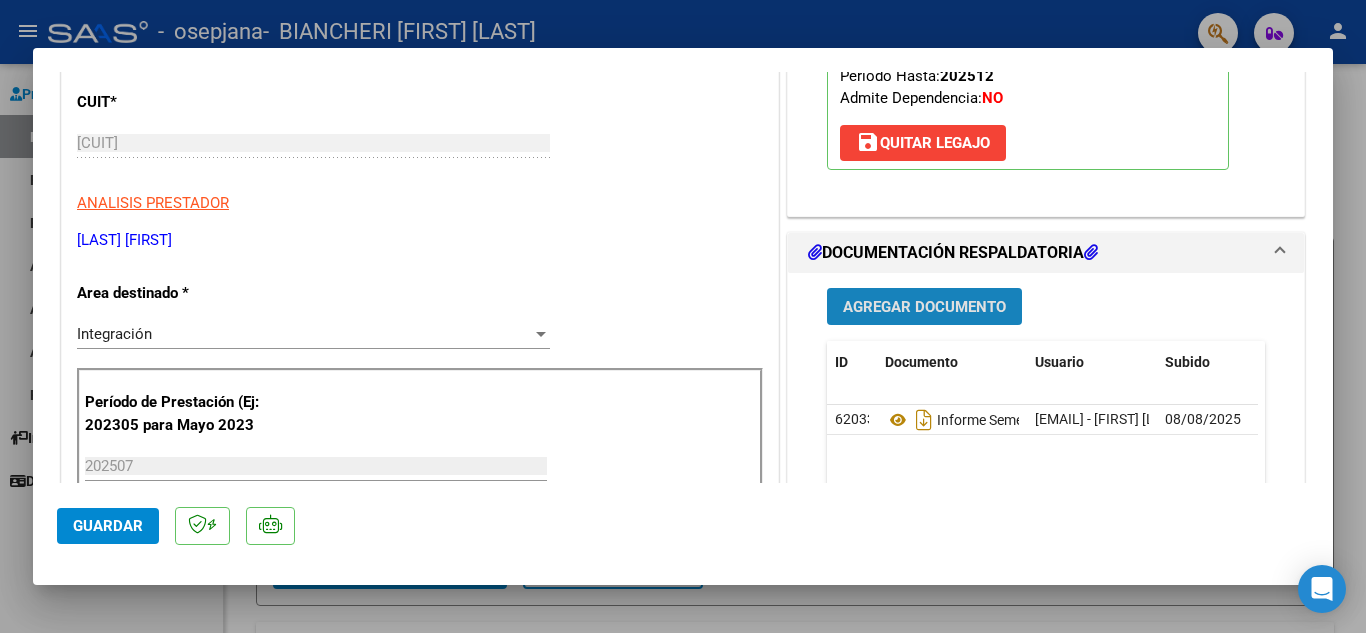 click on "Agregar Documento" at bounding box center [924, 307] 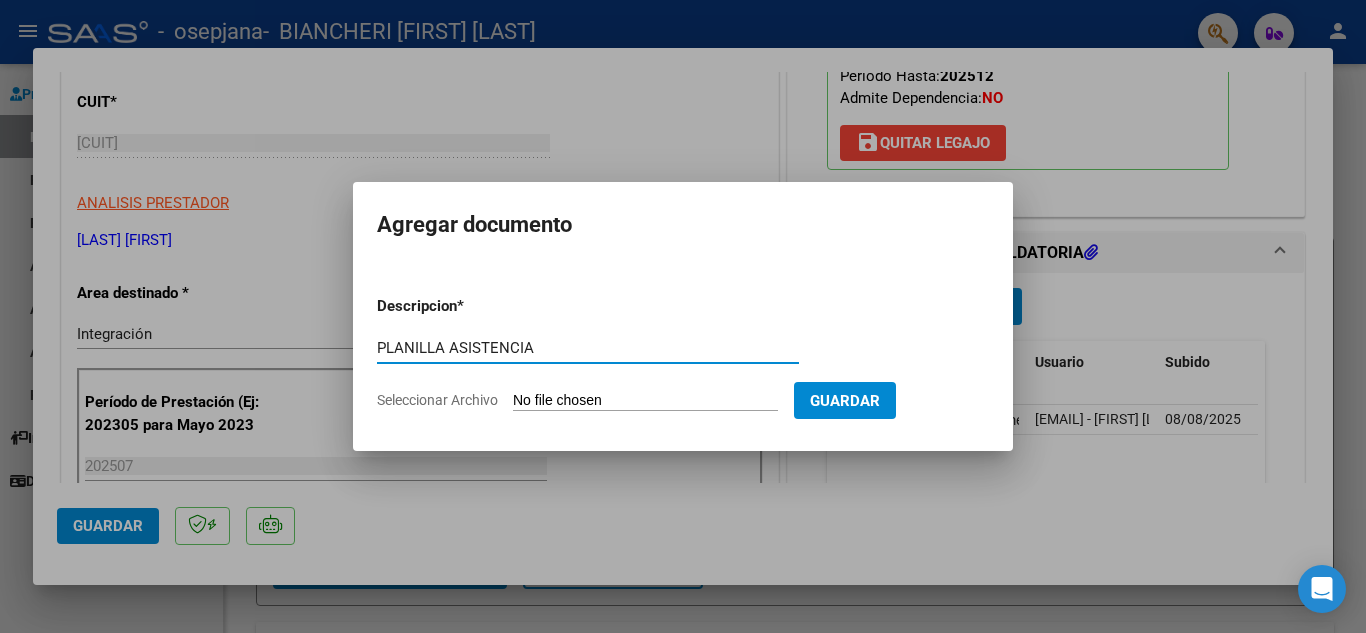 type on "PLANILLA ASISTENCIA" 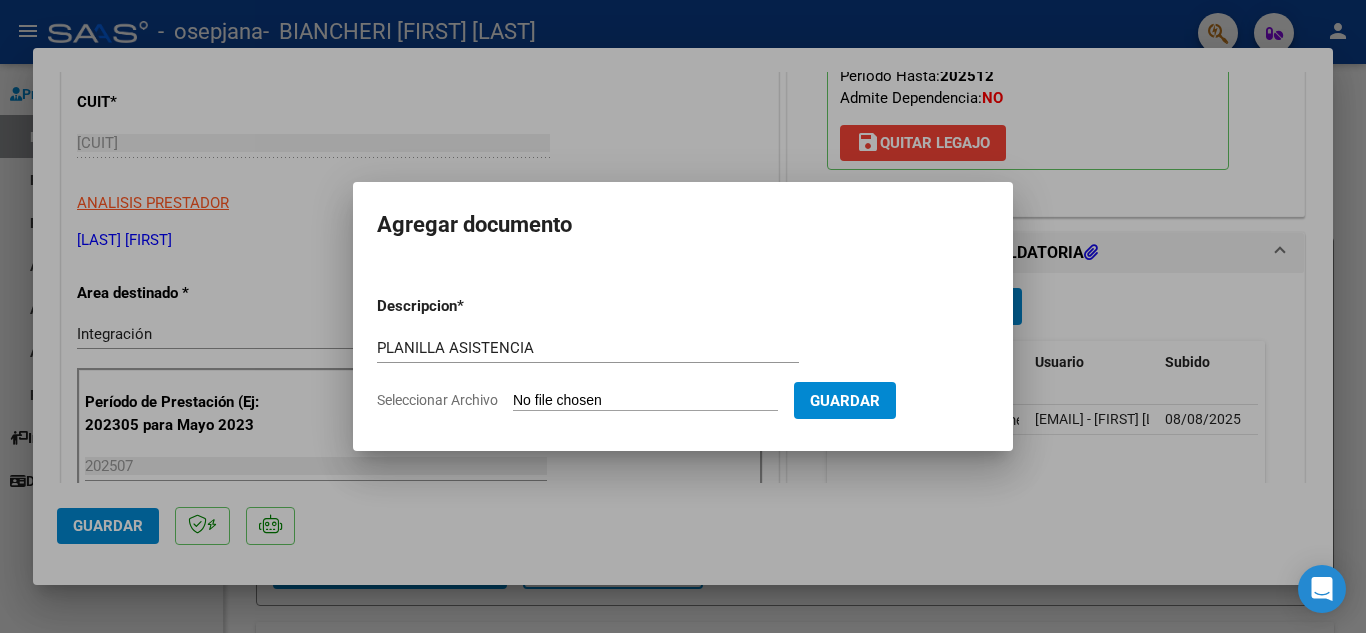 click on "Seleccionar Archivo" at bounding box center (645, 401) 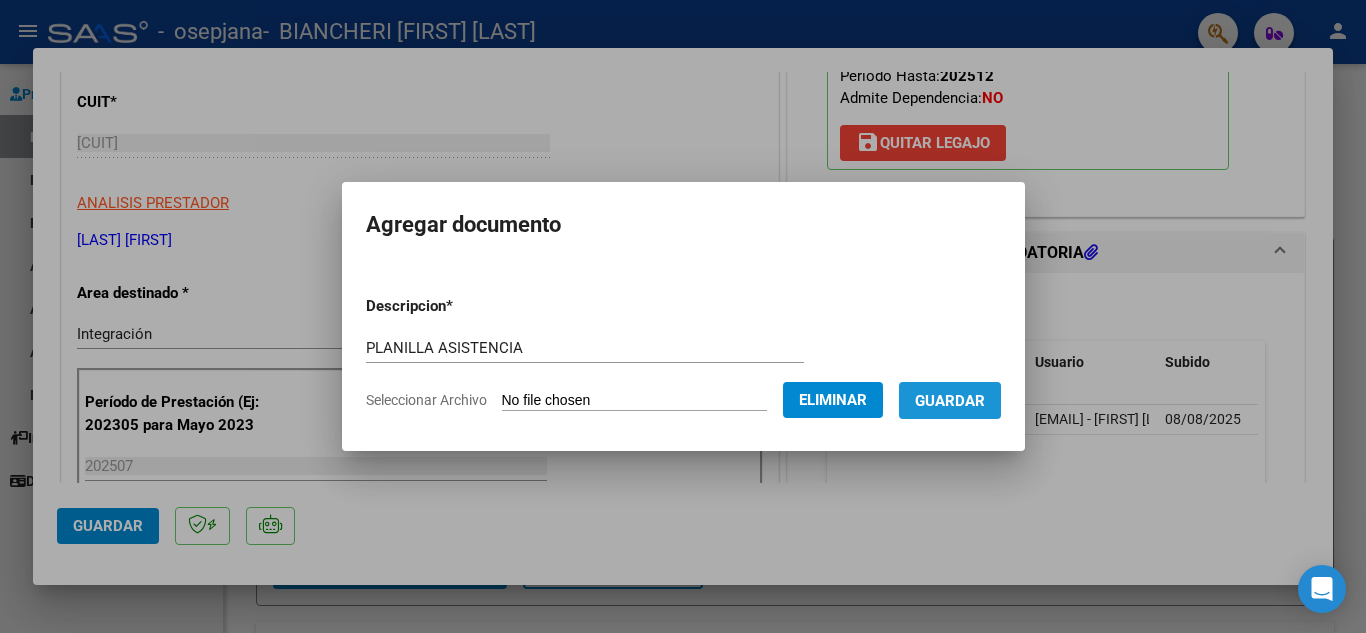 click on "Guardar" at bounding box center (950, 401) 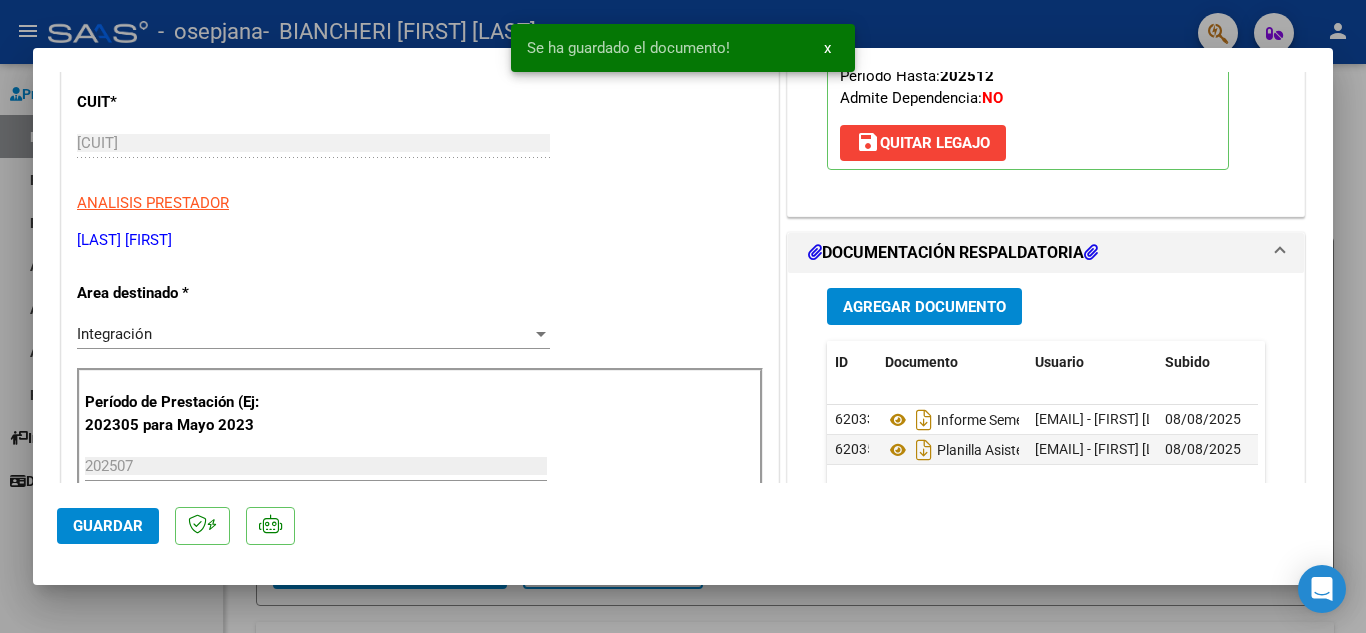 click at bounding box center (683, 316) 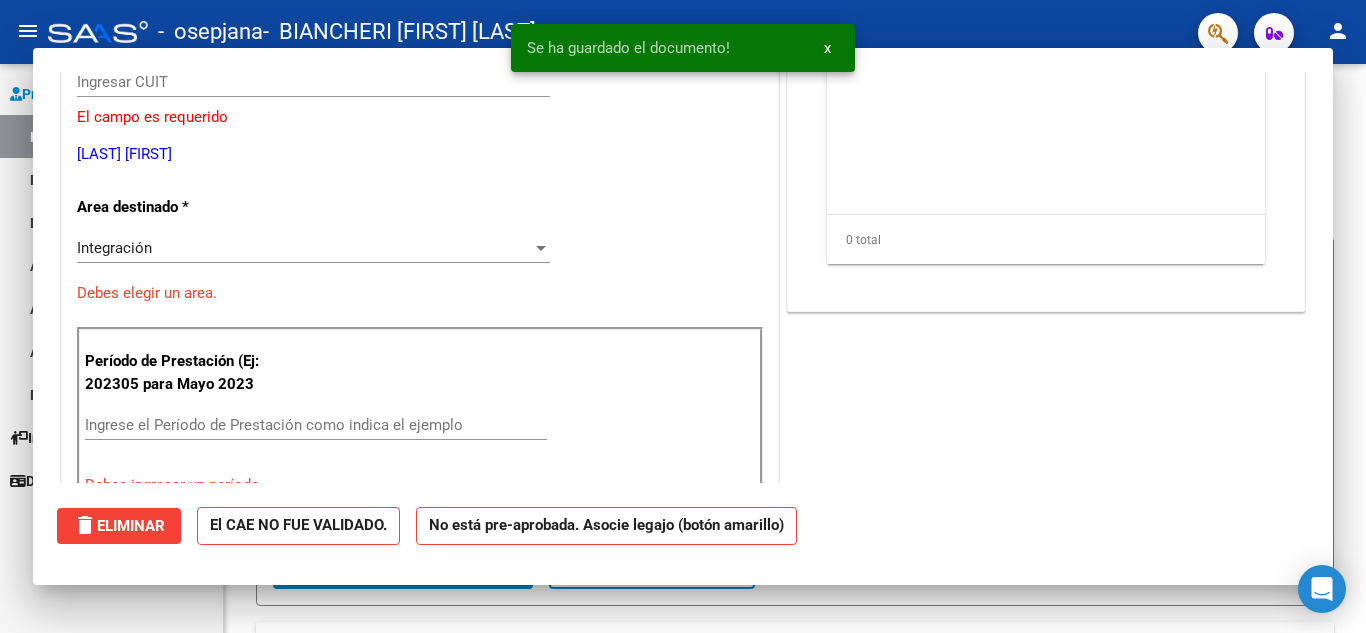 scroll, scrollTop: 0, scrollLeft: 0, axis: both 